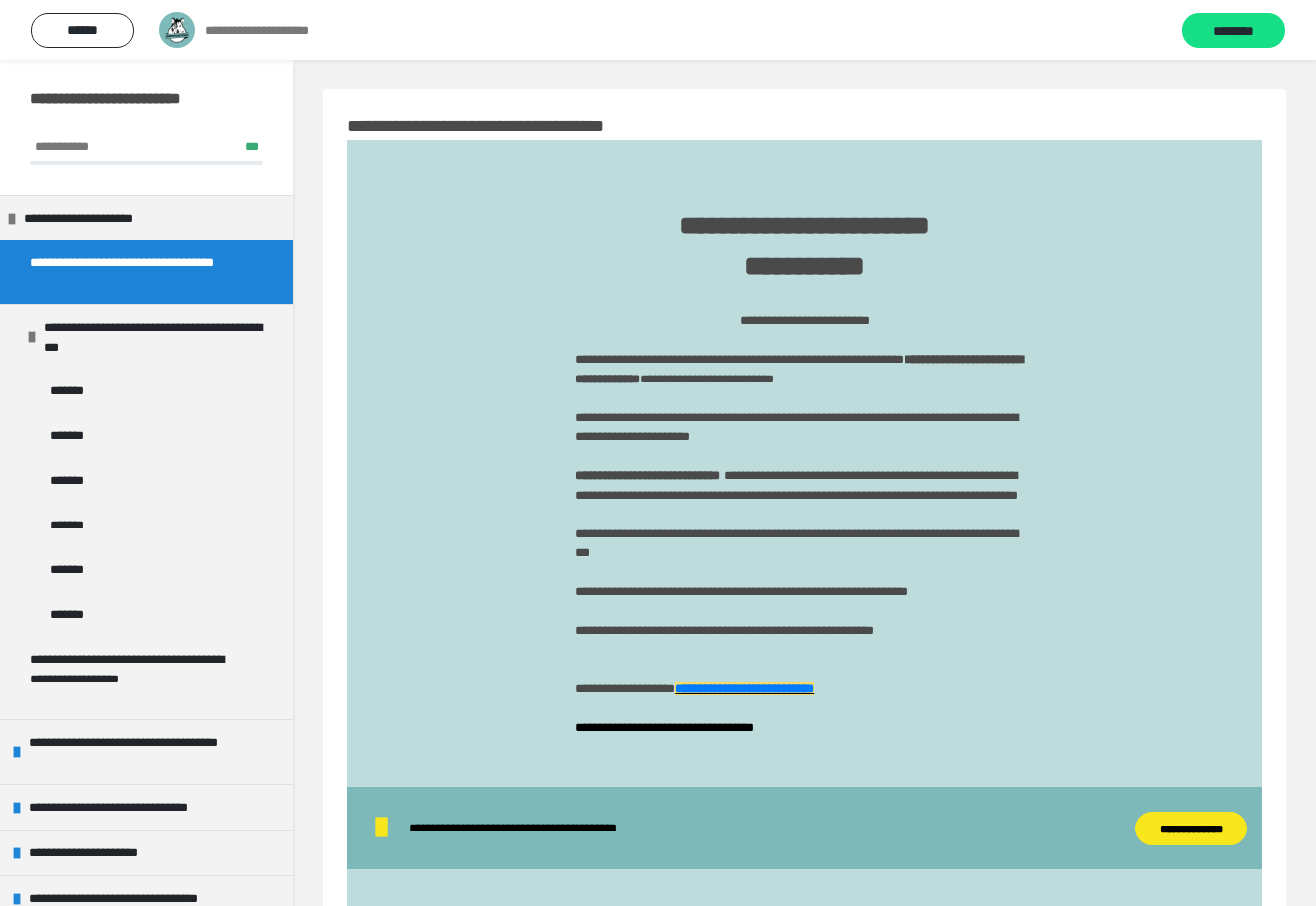 scroll, scrollTop: 60, scrollLeft: 0, axis: vertical 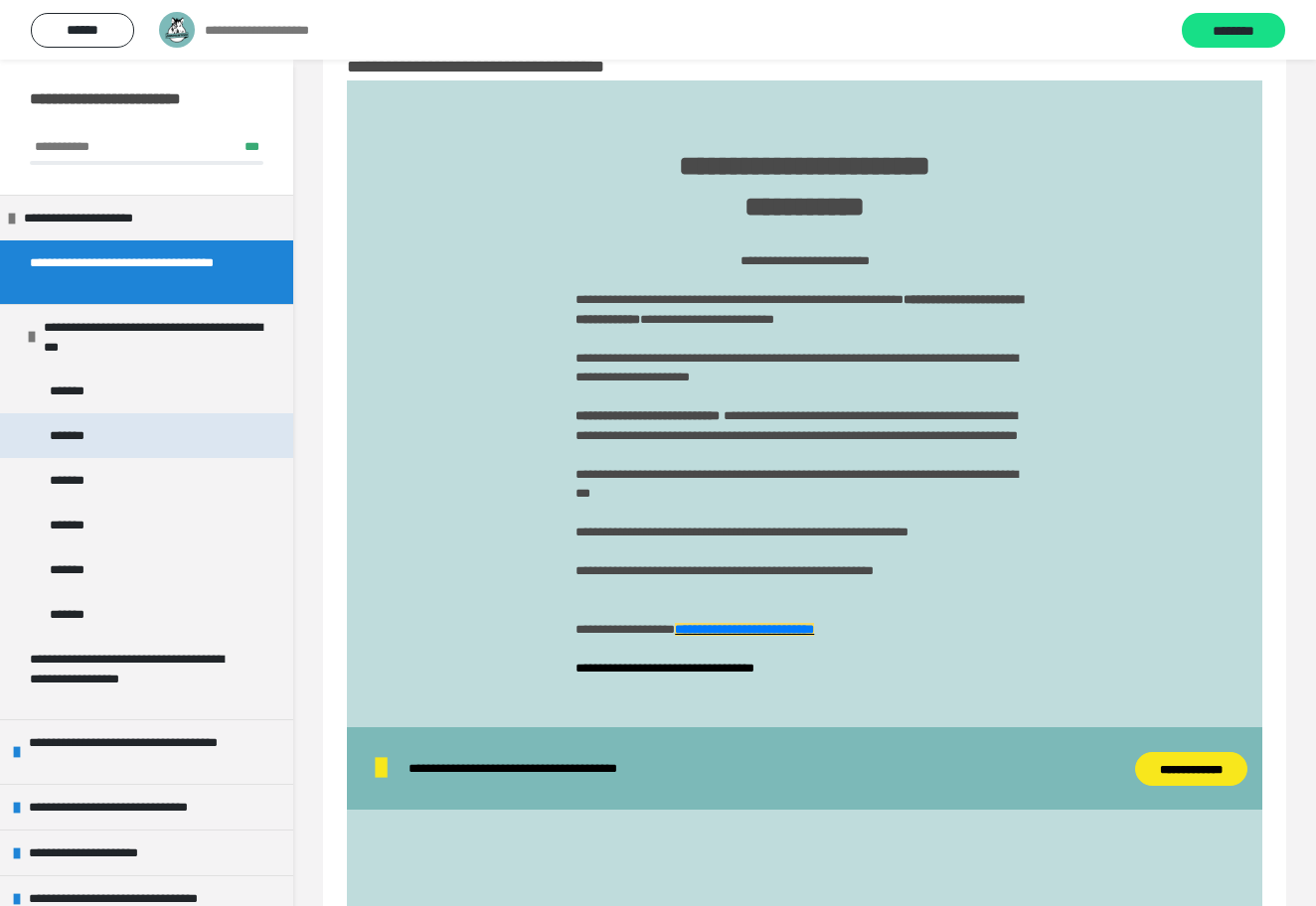 click on "*******" at bounding box center [77, 435] 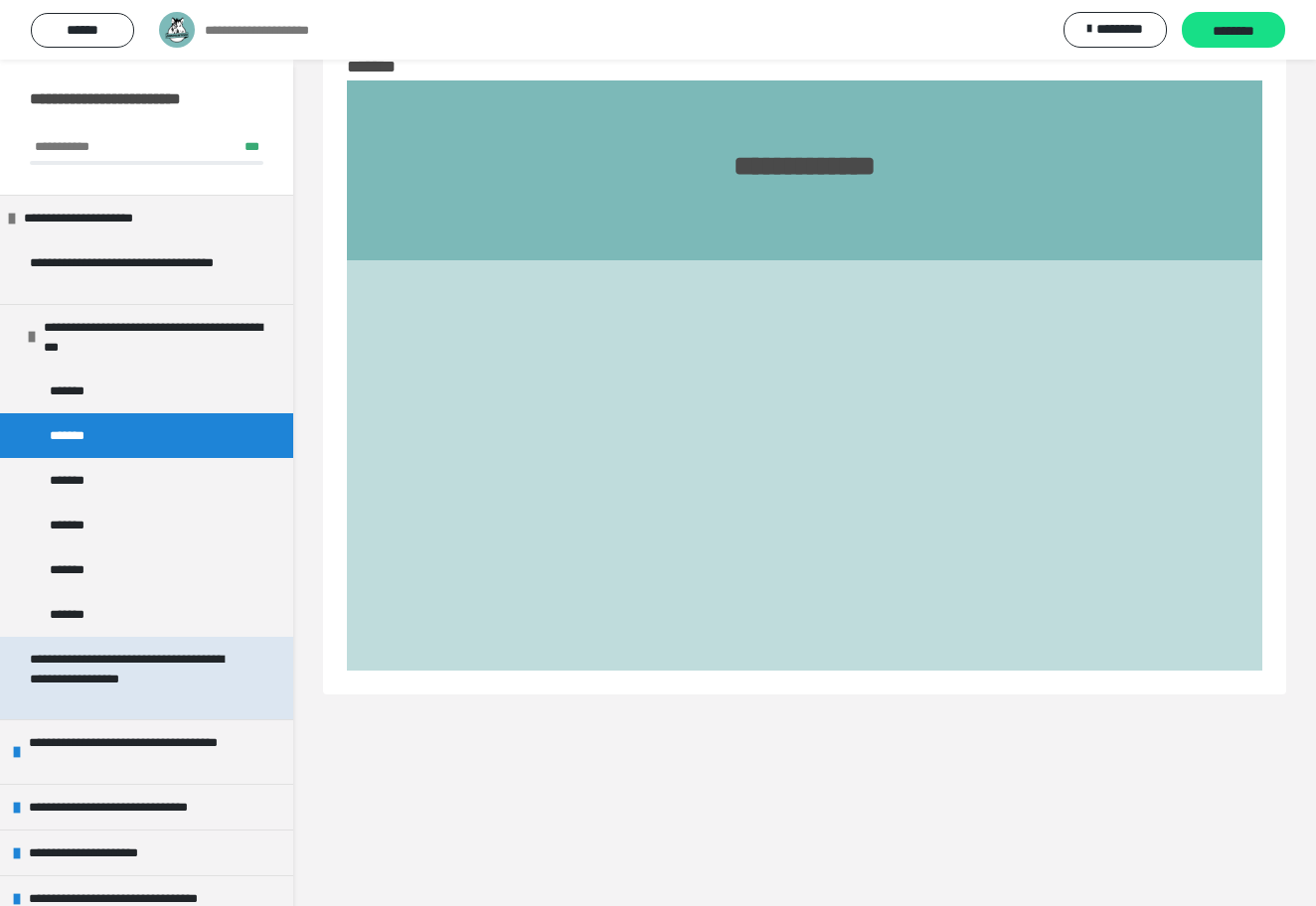 click on "**********" at bounding box center [138, 678] 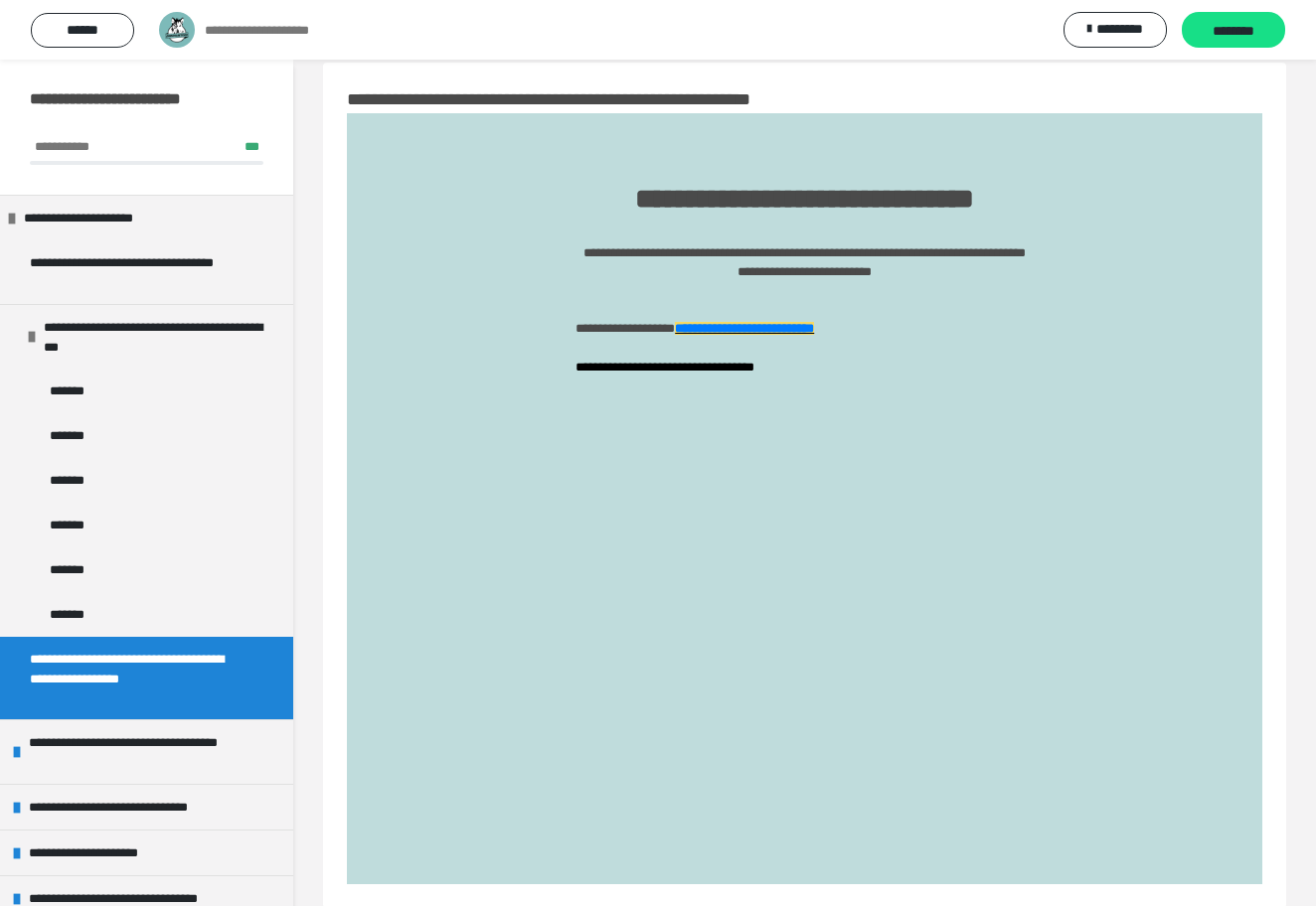scroll, scrollTop: 24, scrollLeft: 0, axis: vertical 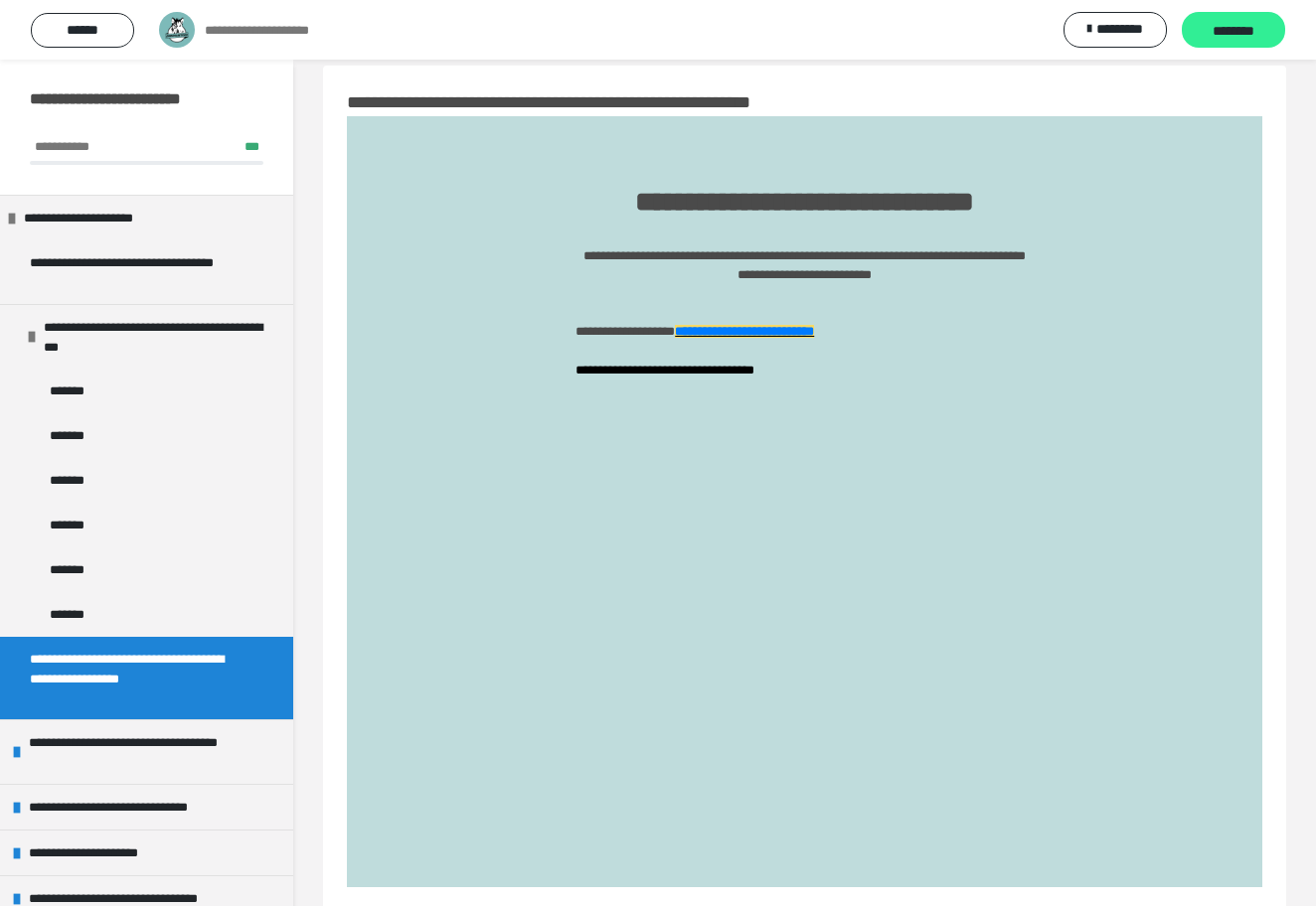 click on "********" at bounding box center [1234, 31] 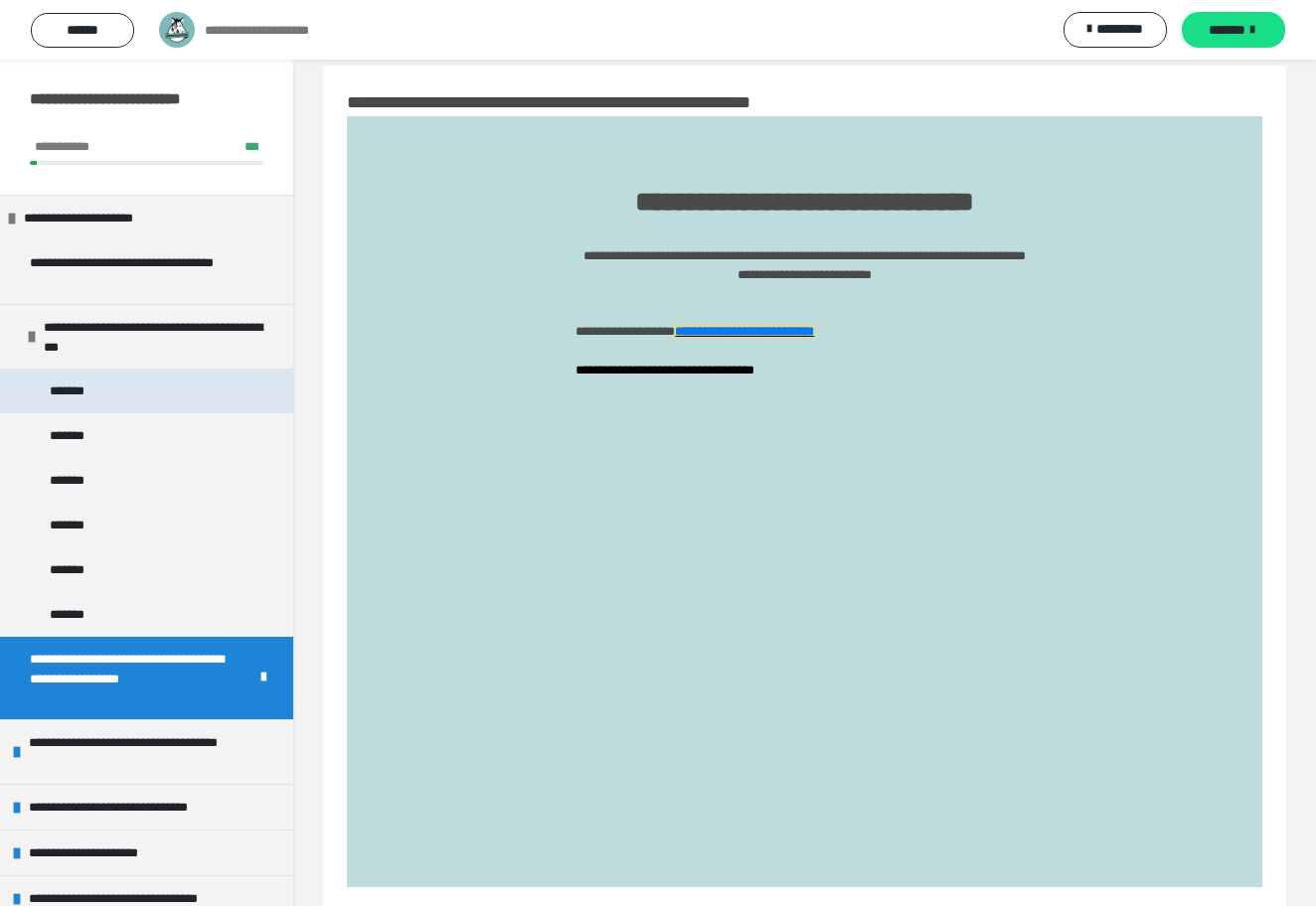 click on "*******" at bounding box center [146, 390] 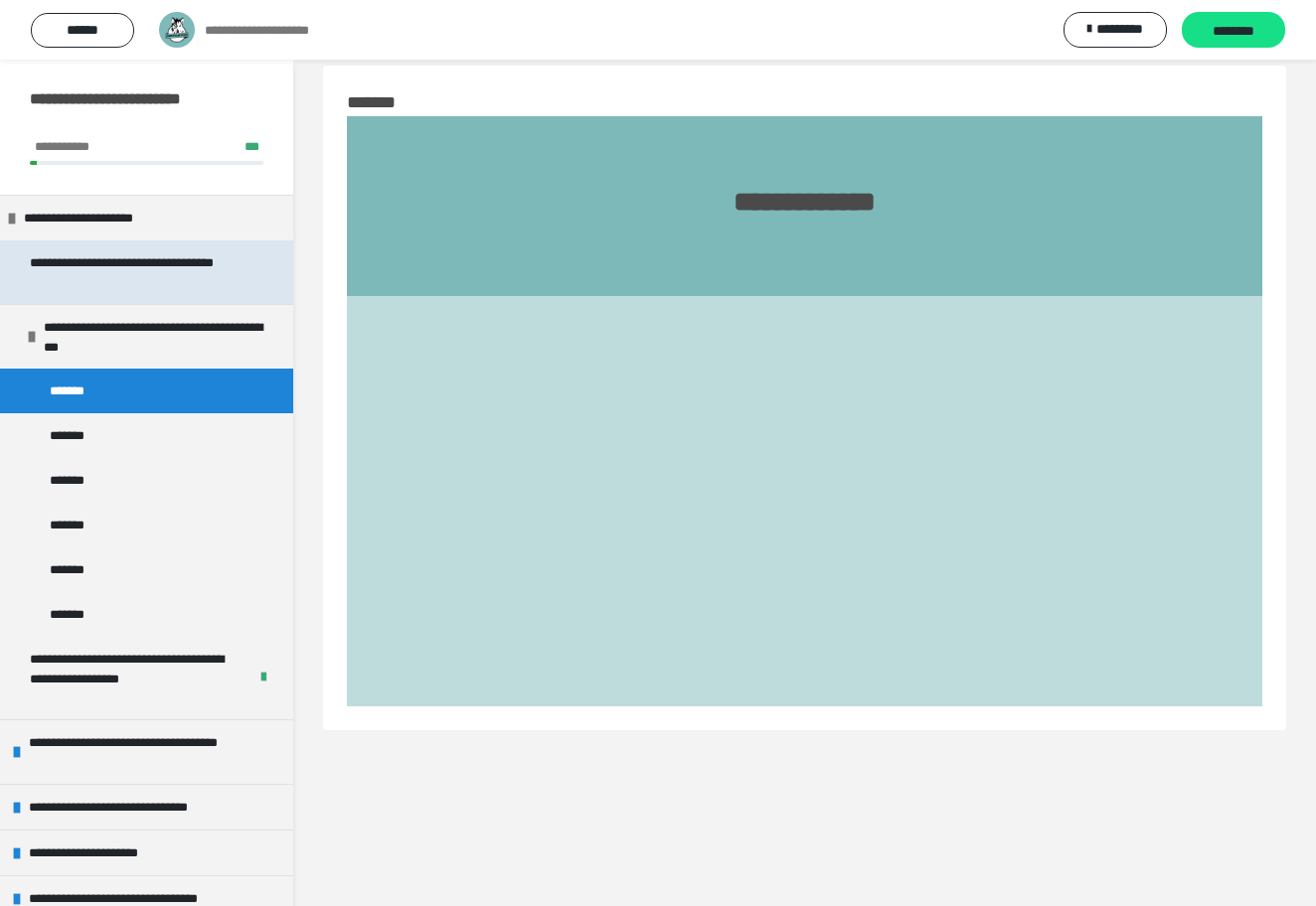 click on "**********" at bounding box center (138, 272) 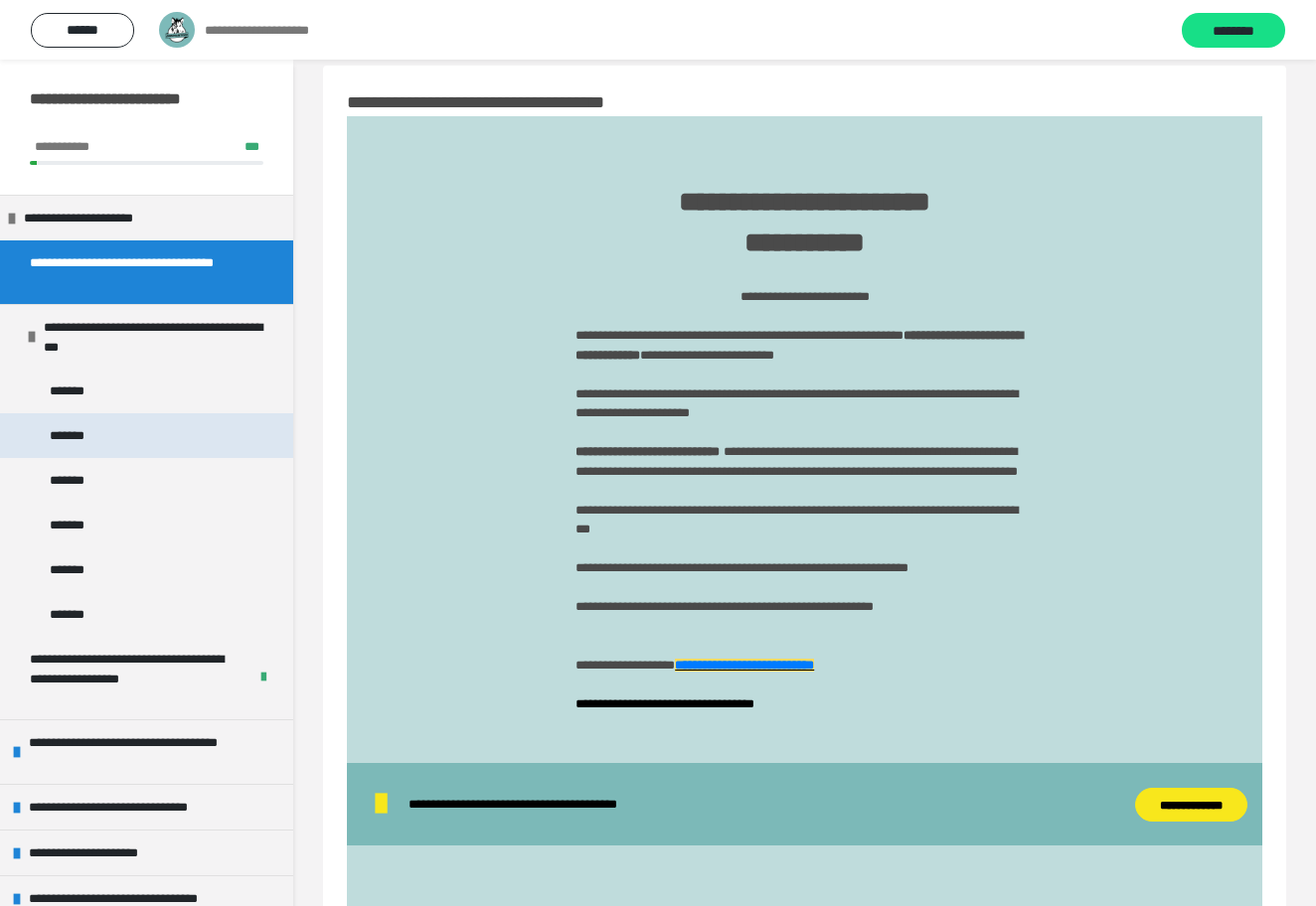 click on "*******" at bounding box center (77, 435) 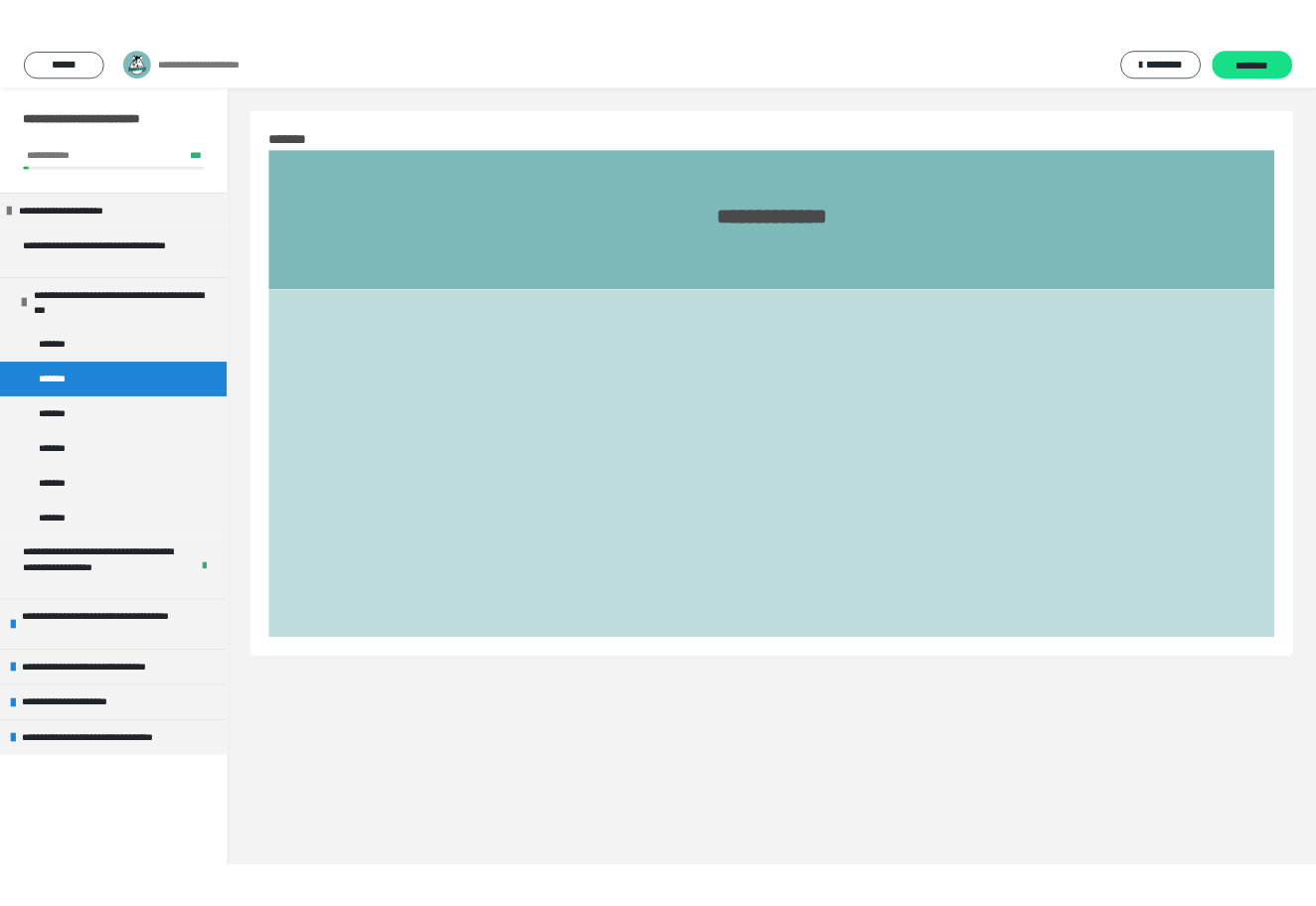 scroll, scrollTop: 24, scrollLeft: 0, axis: vertical 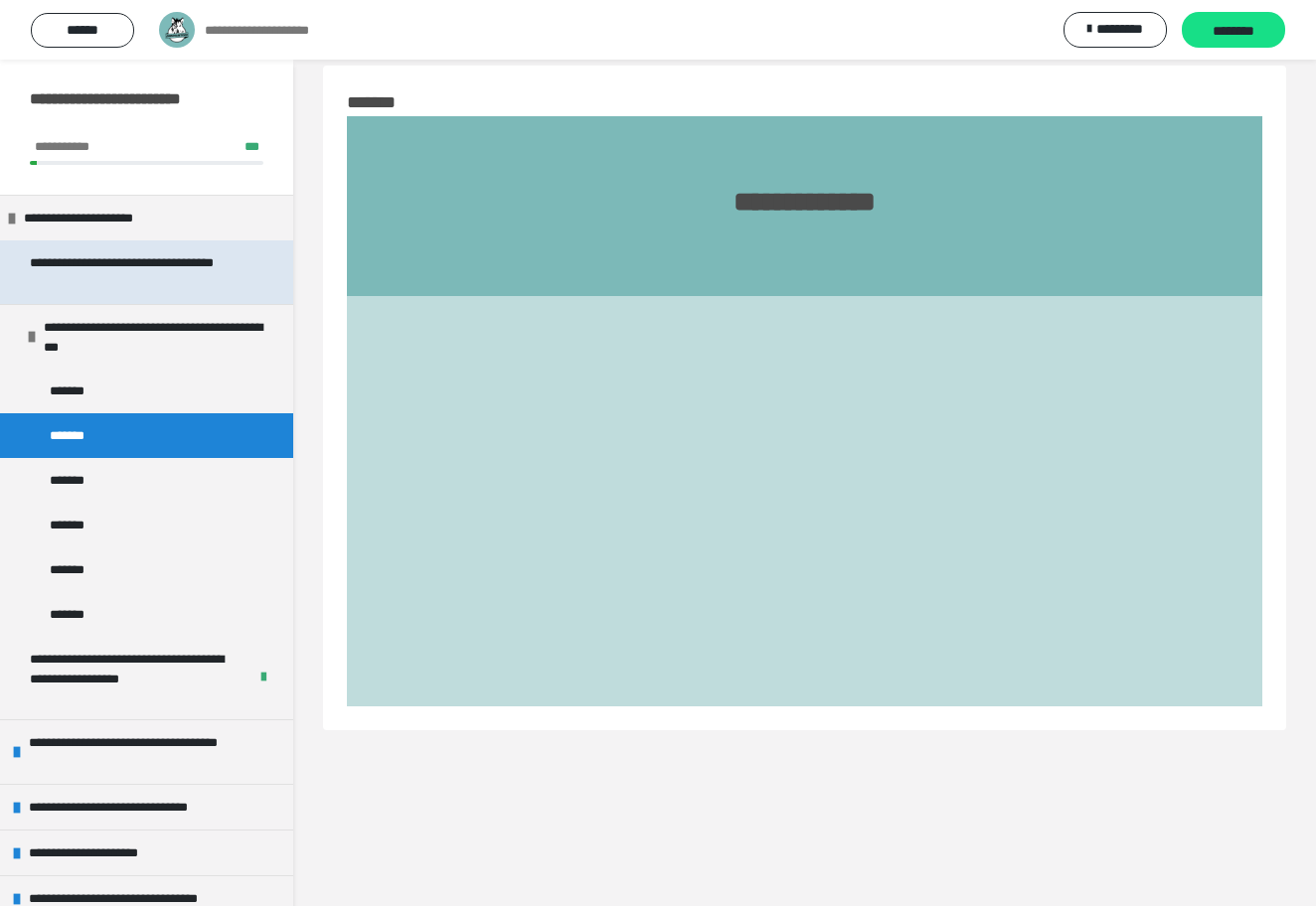 click on "**********" at bounding box center [138, 272] 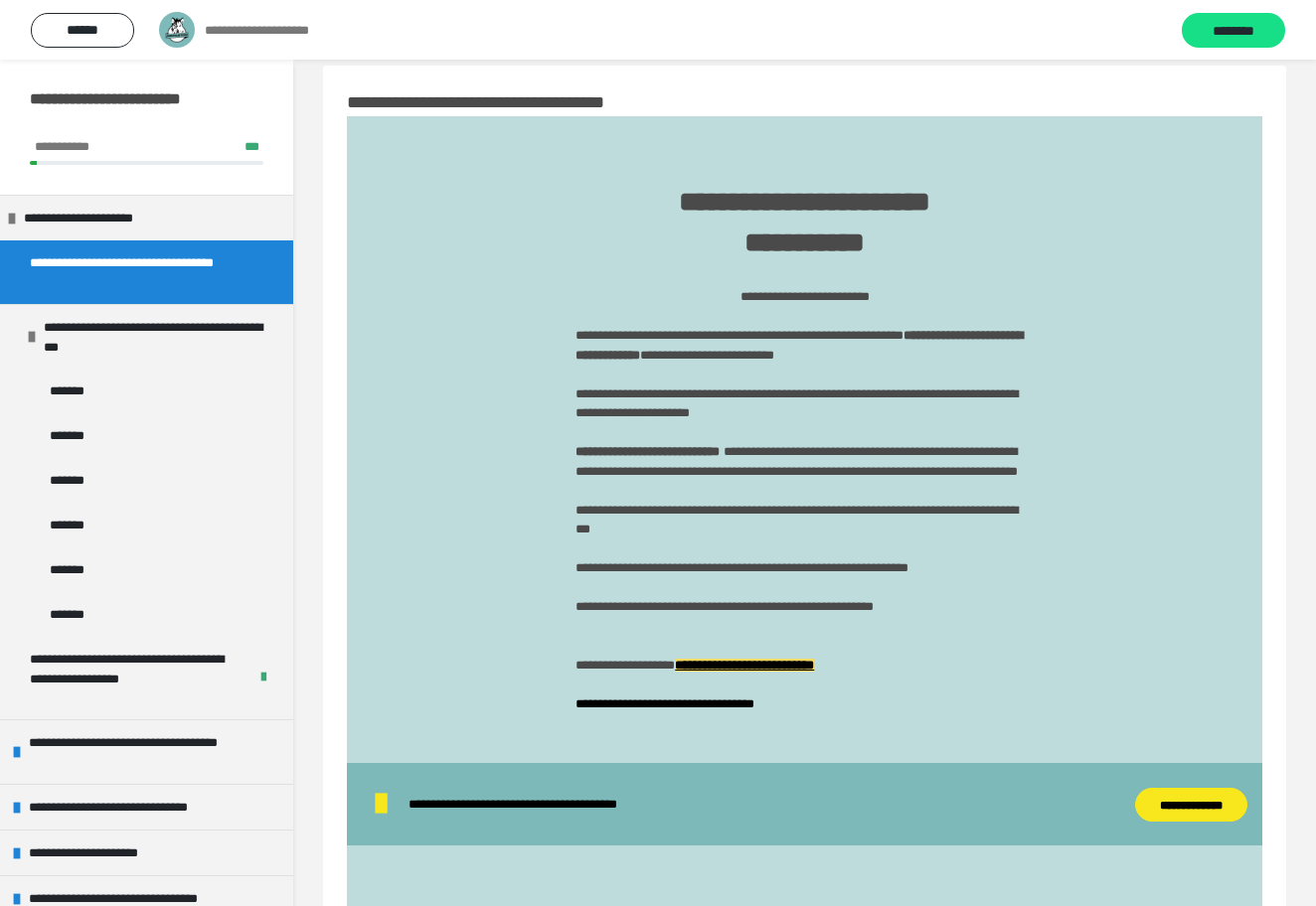 click on "**********" at bounding box center (744, 665) 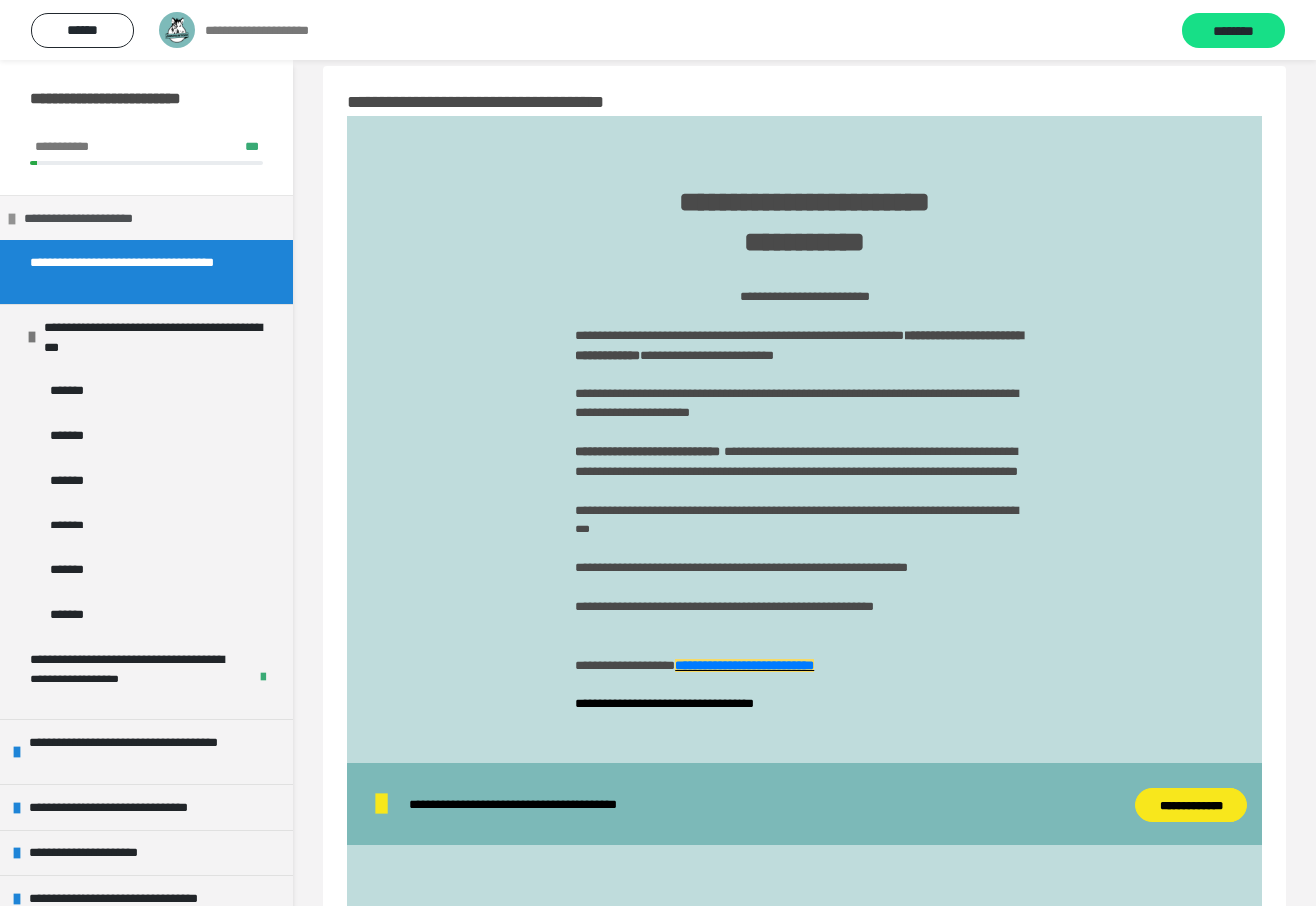 click on "**********" at bounding box center [99, 218] 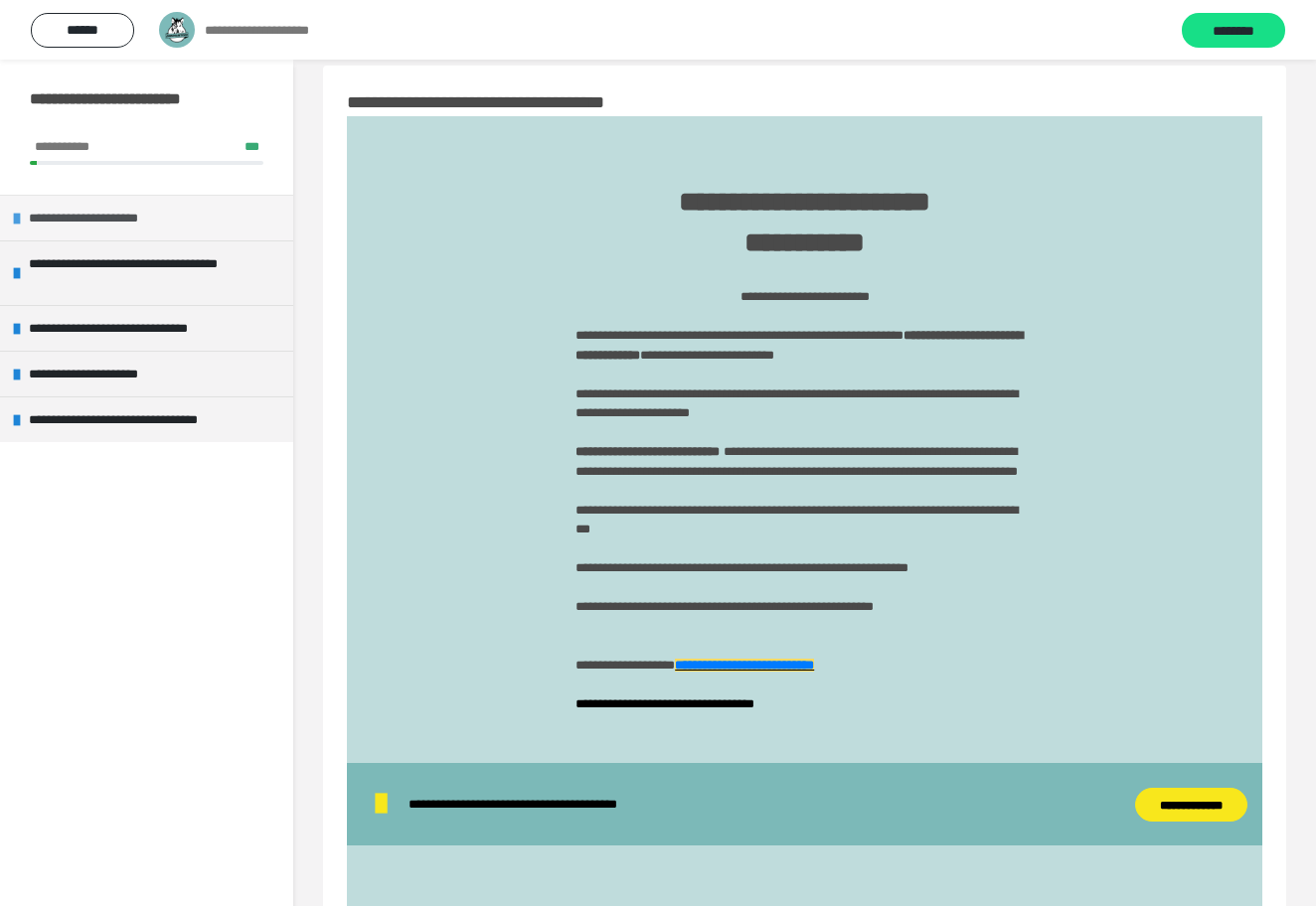 click on "**********" at bounding box center [104, 218] 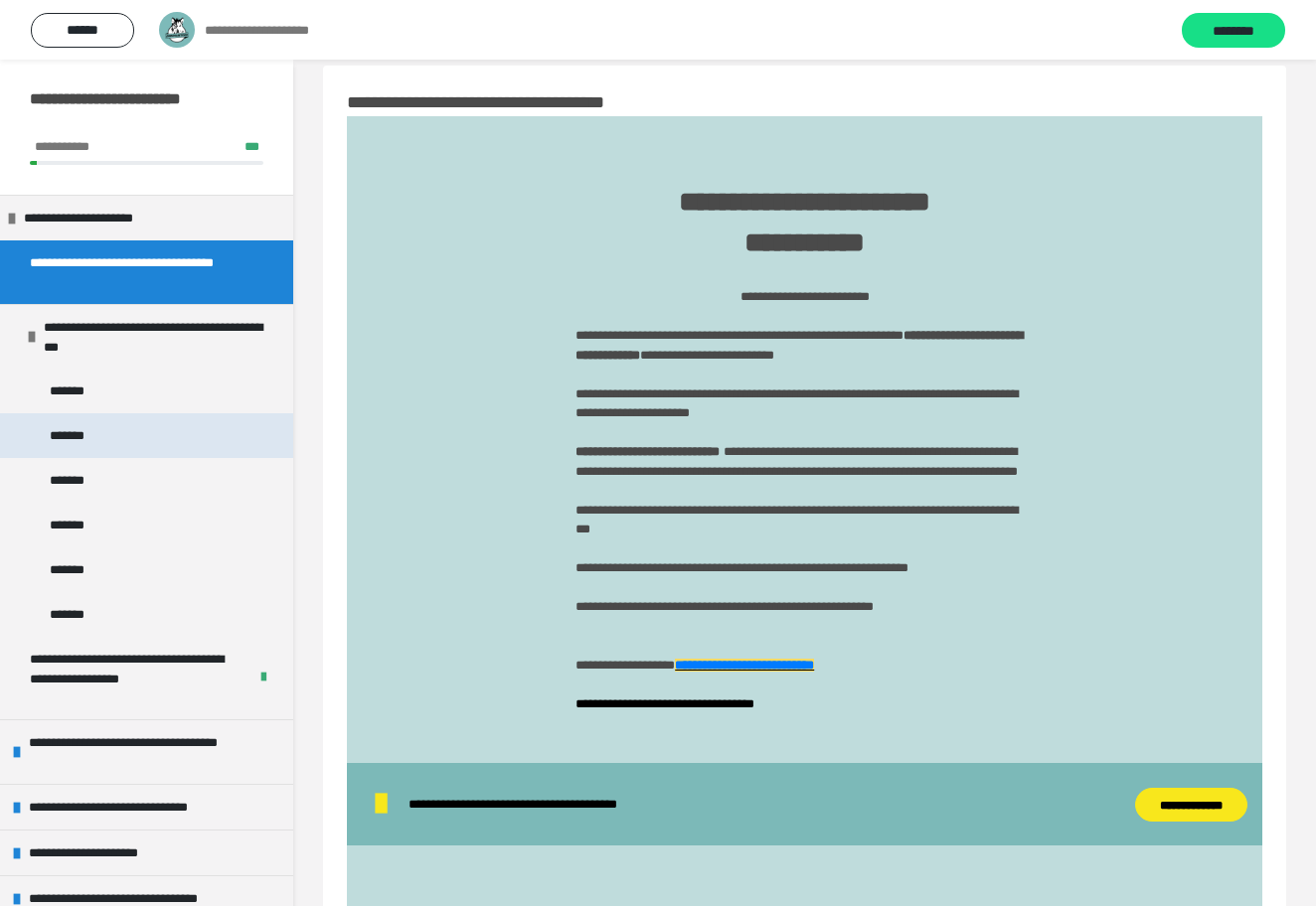 click on "*******" at bounding box center (146, 435) 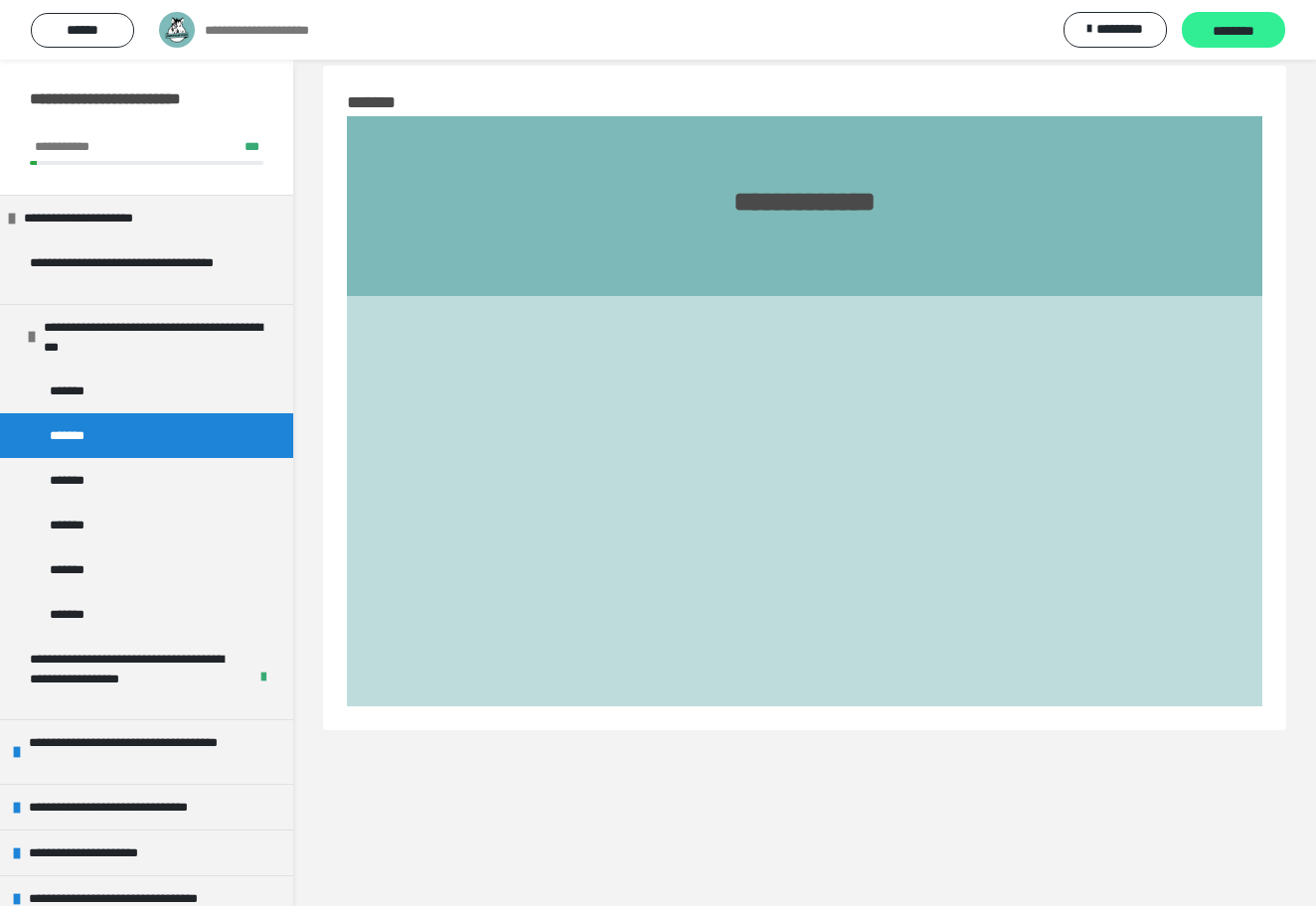 click on "********" at bounding box center [1234, 30] 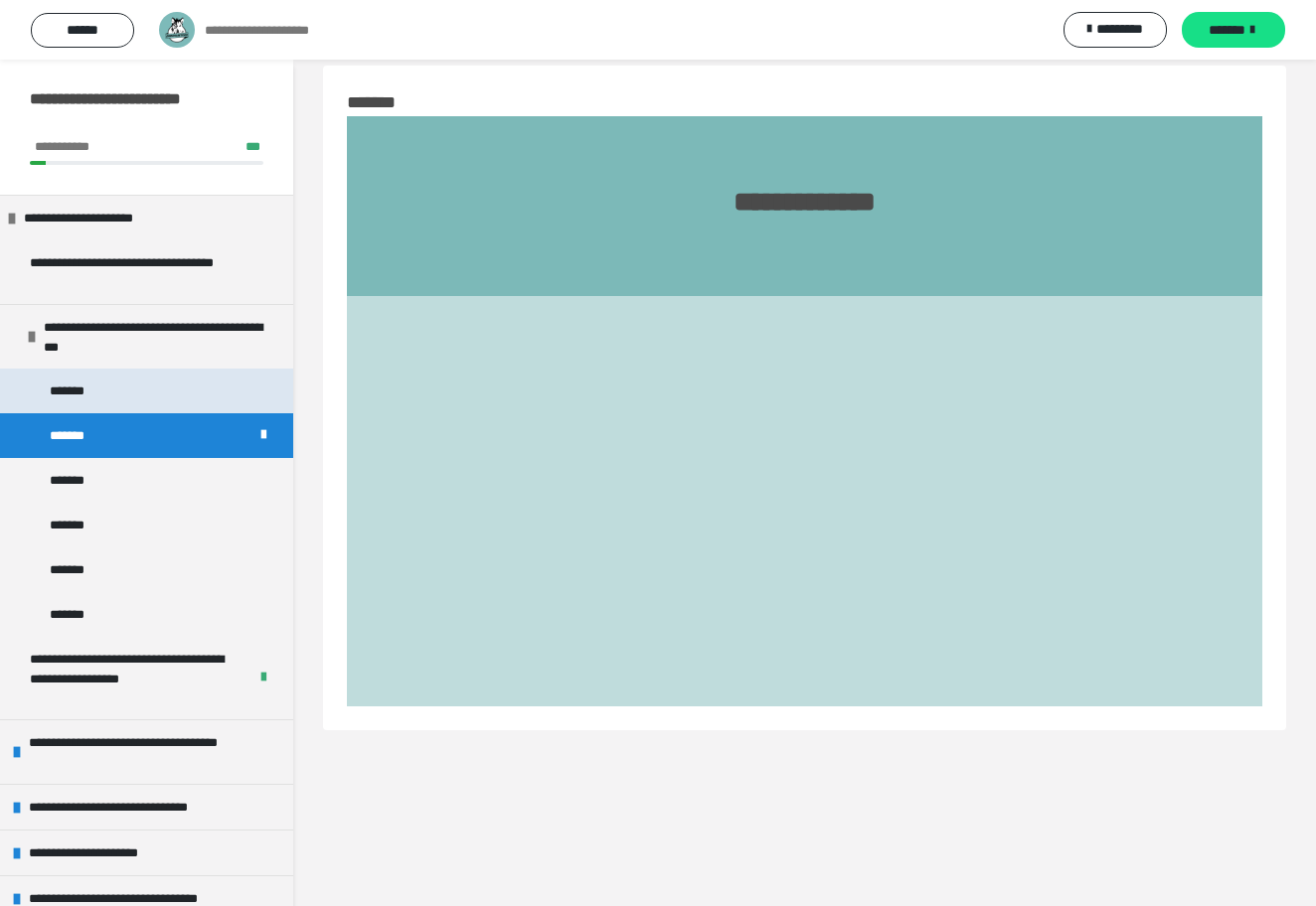 click on "*******" at bounding box center (146, 390) 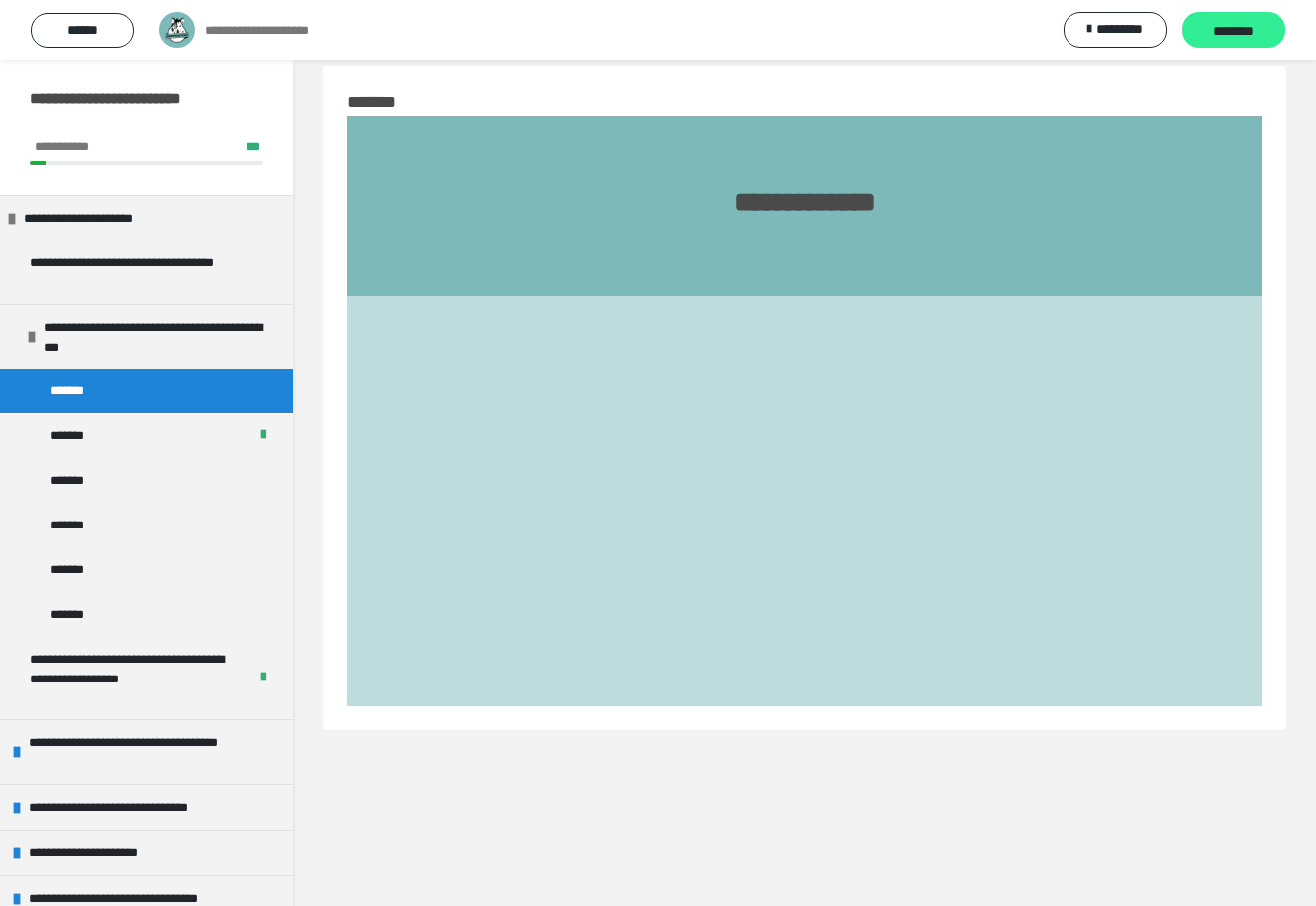 click on "********" at bounding box center (1234, 31) 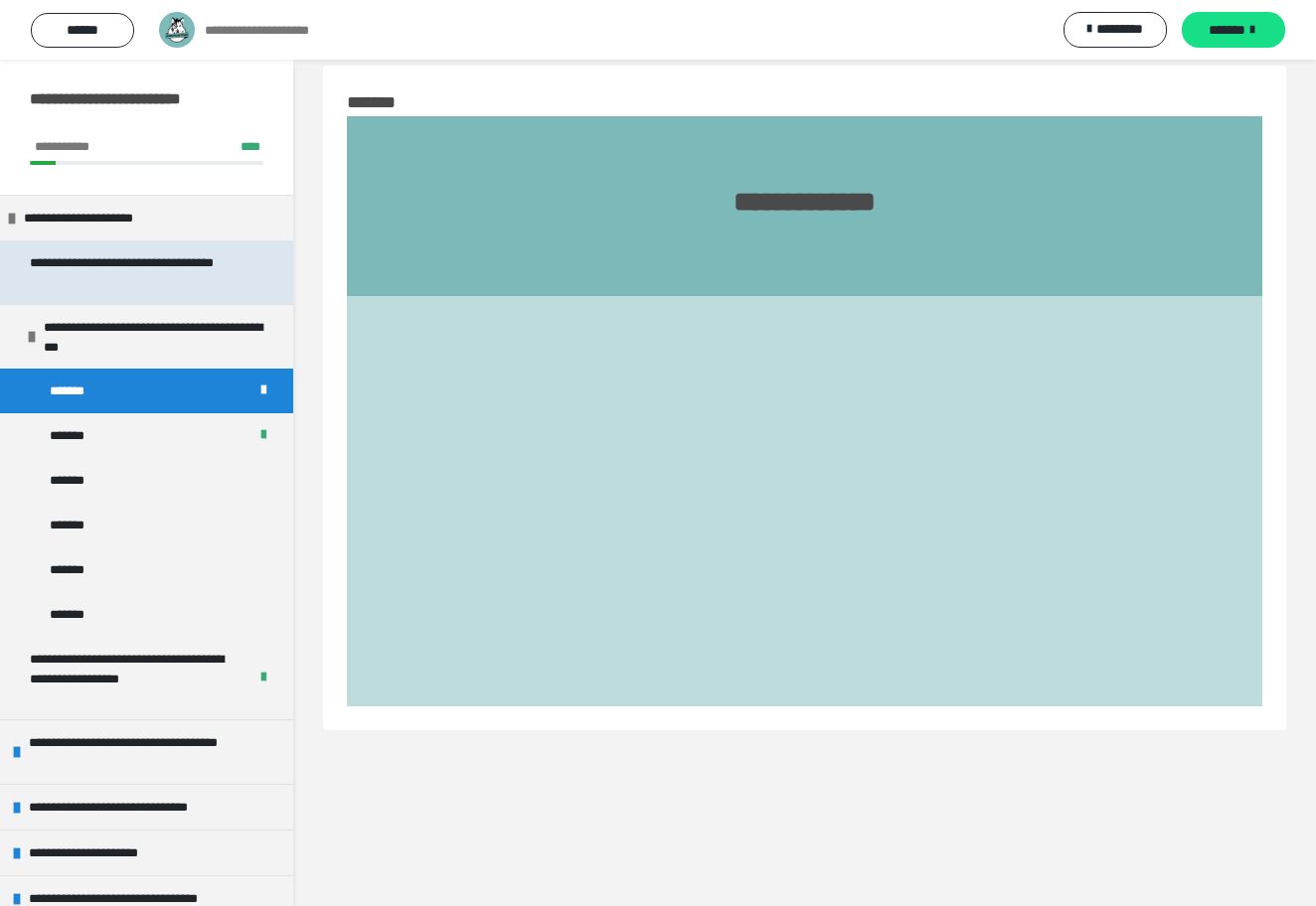 click on "**********" at bounding box center [138, 272] 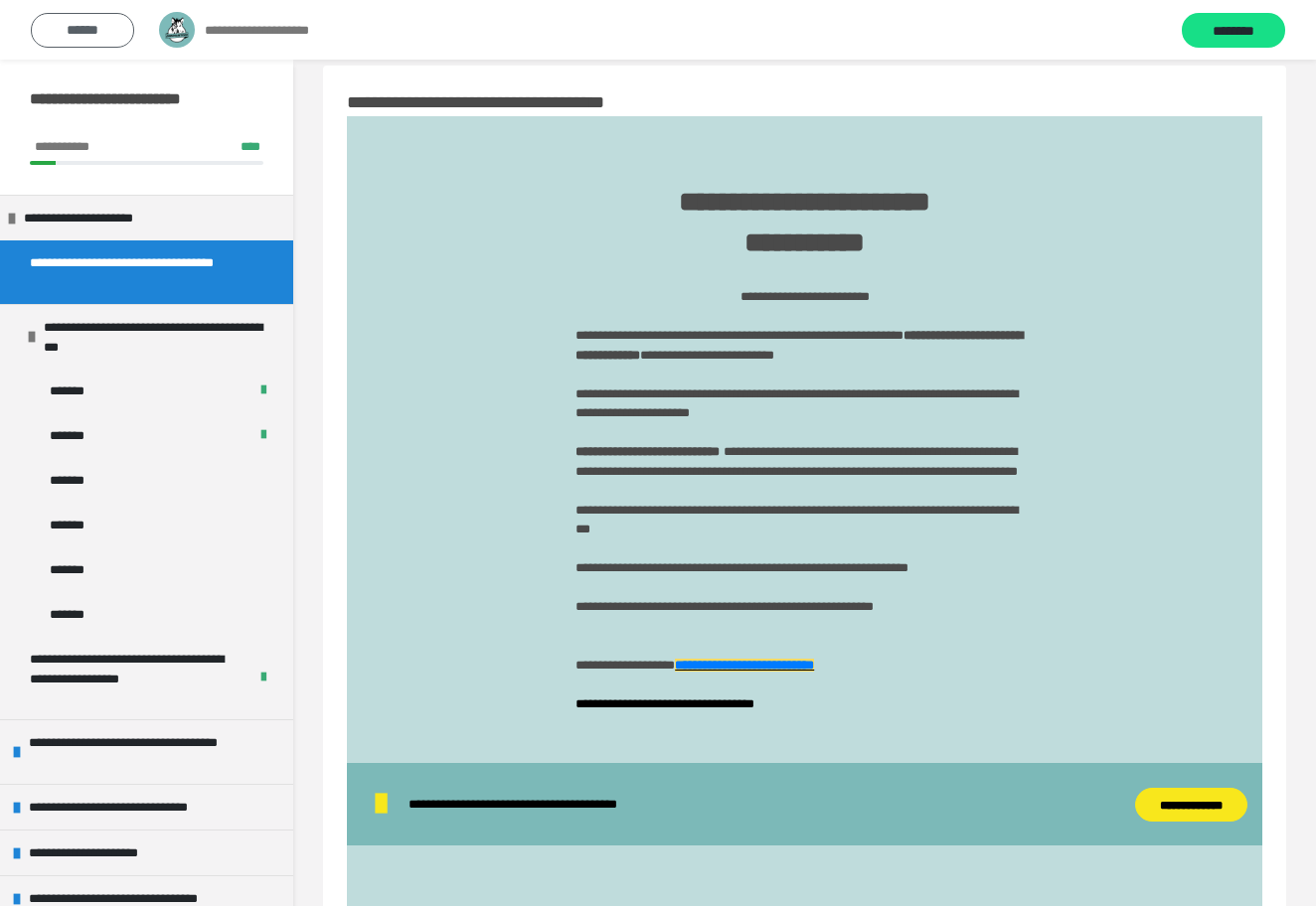 click on "******" at bounding box center (82, 30) 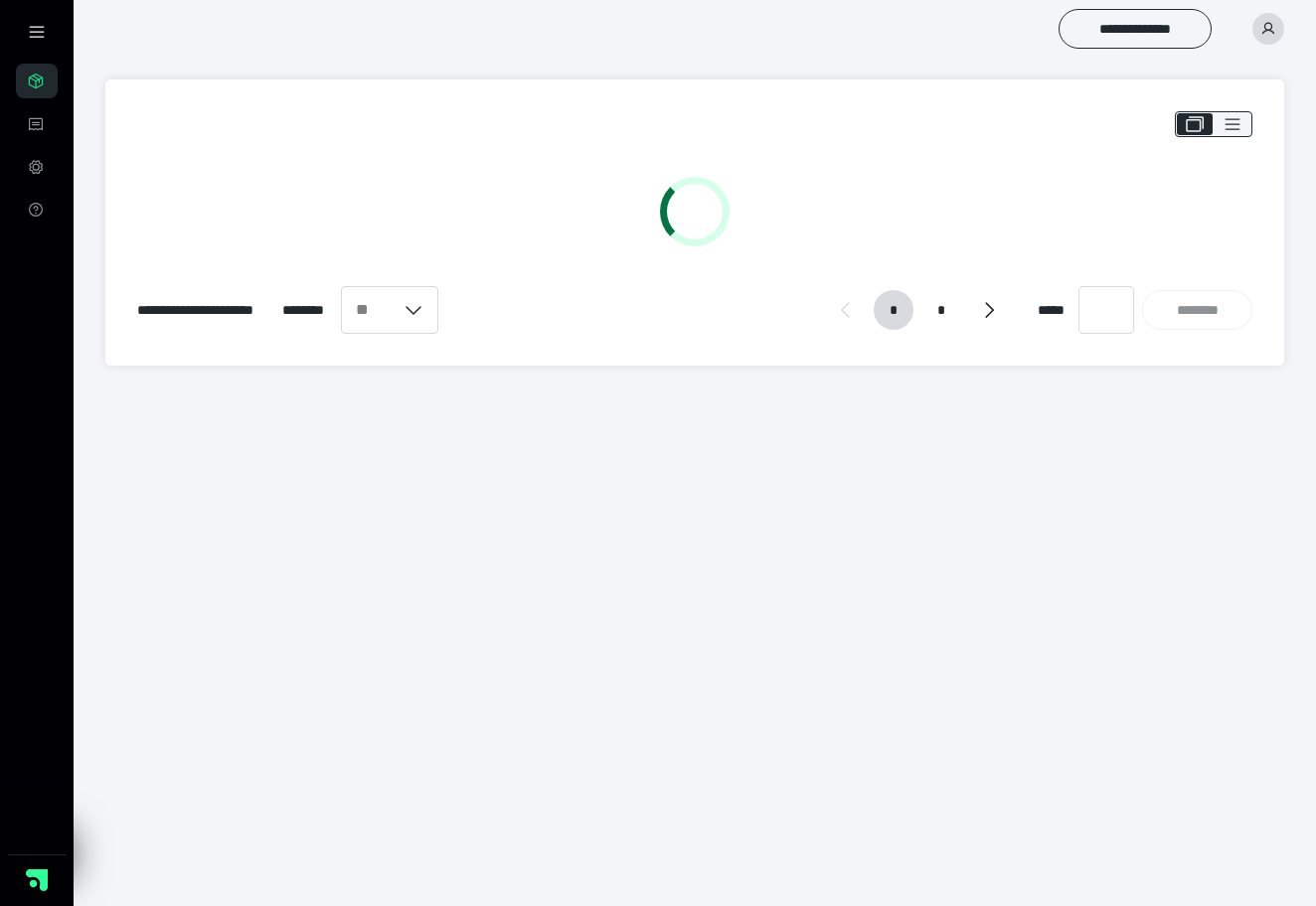 scroll, scrollTop: 0, scrollLeft: 0, axis: both 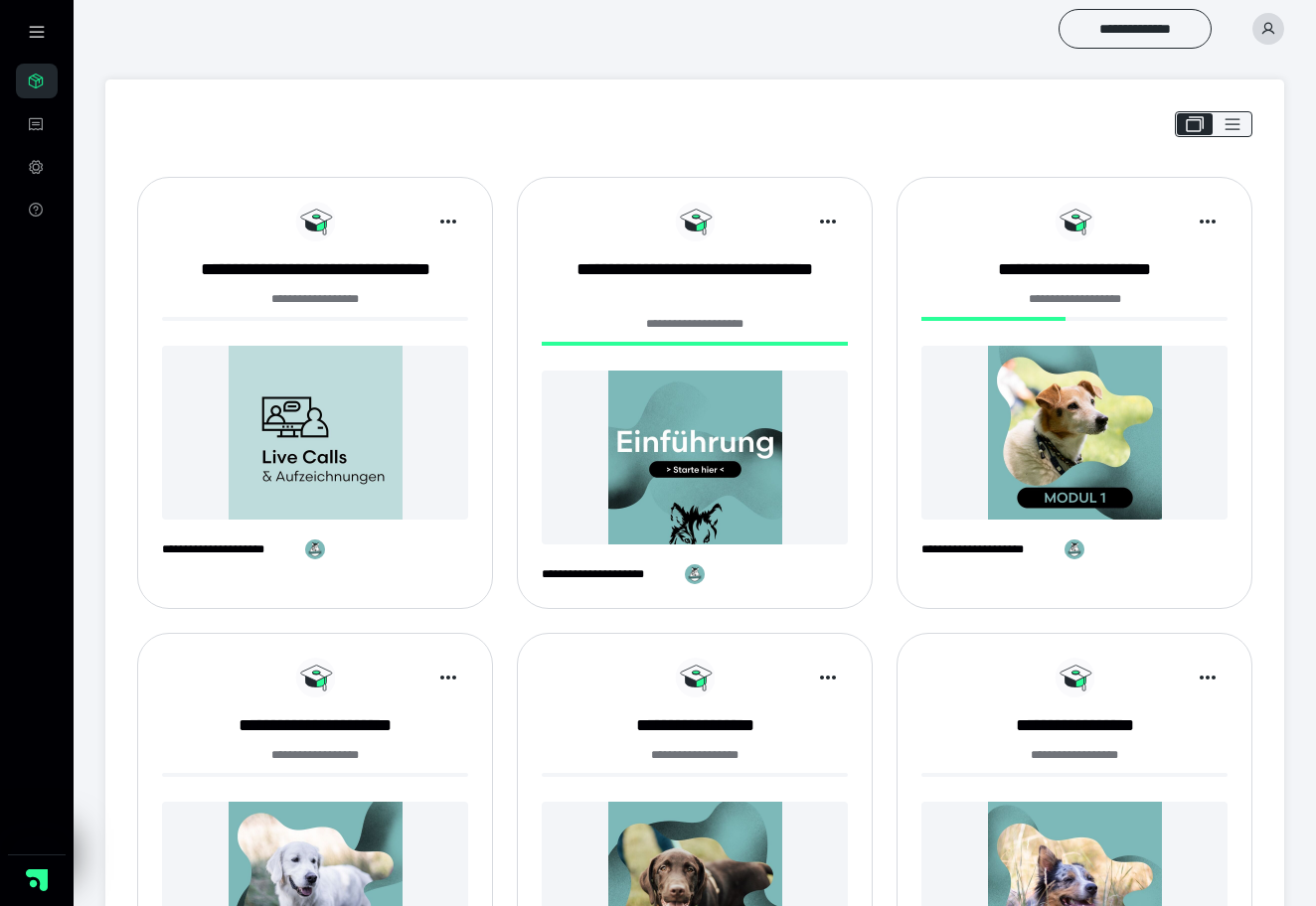click at bounding box center (1074, 432) 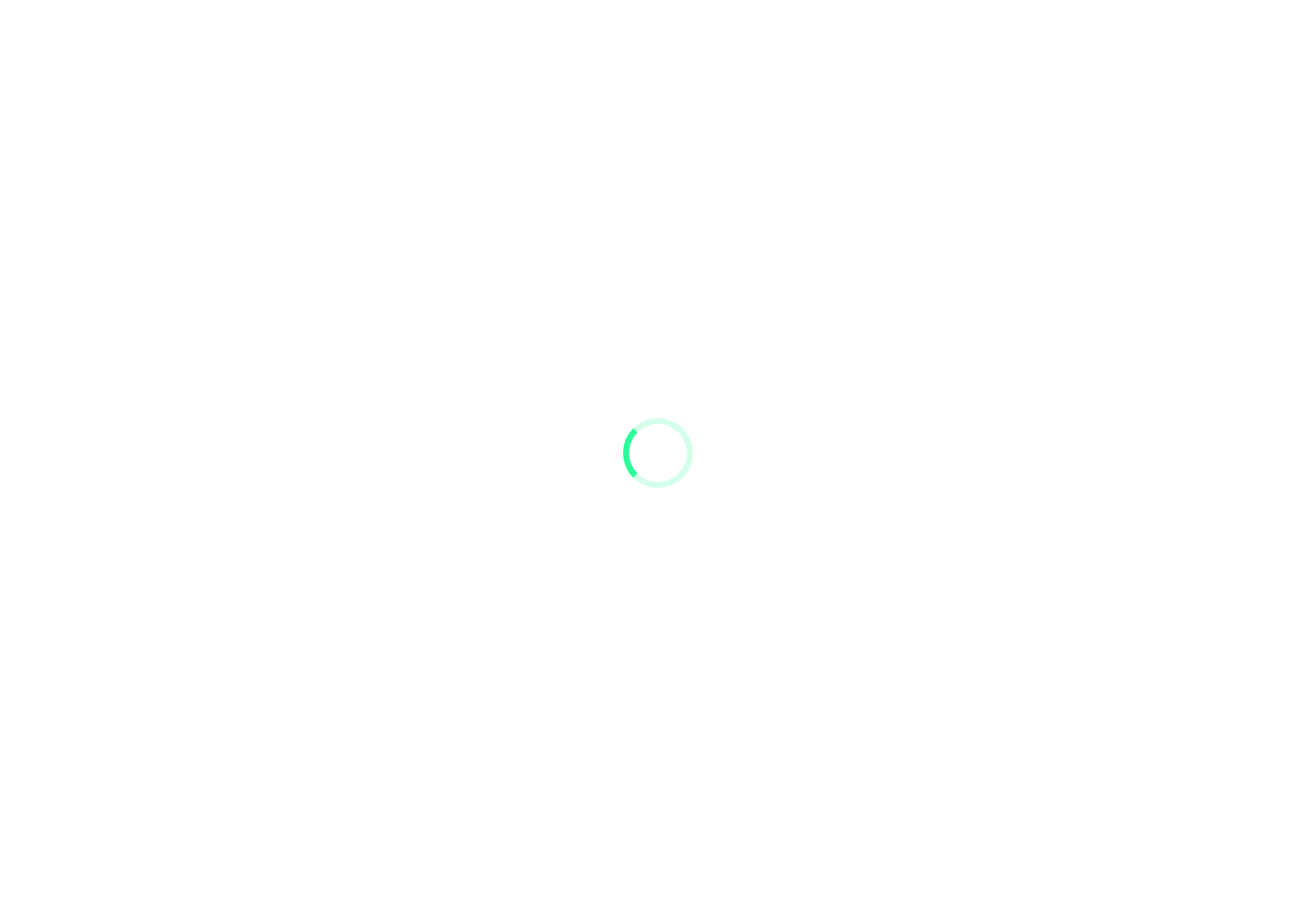 scroll, scrollTop: 0, scrollLeft: 0, axis: both 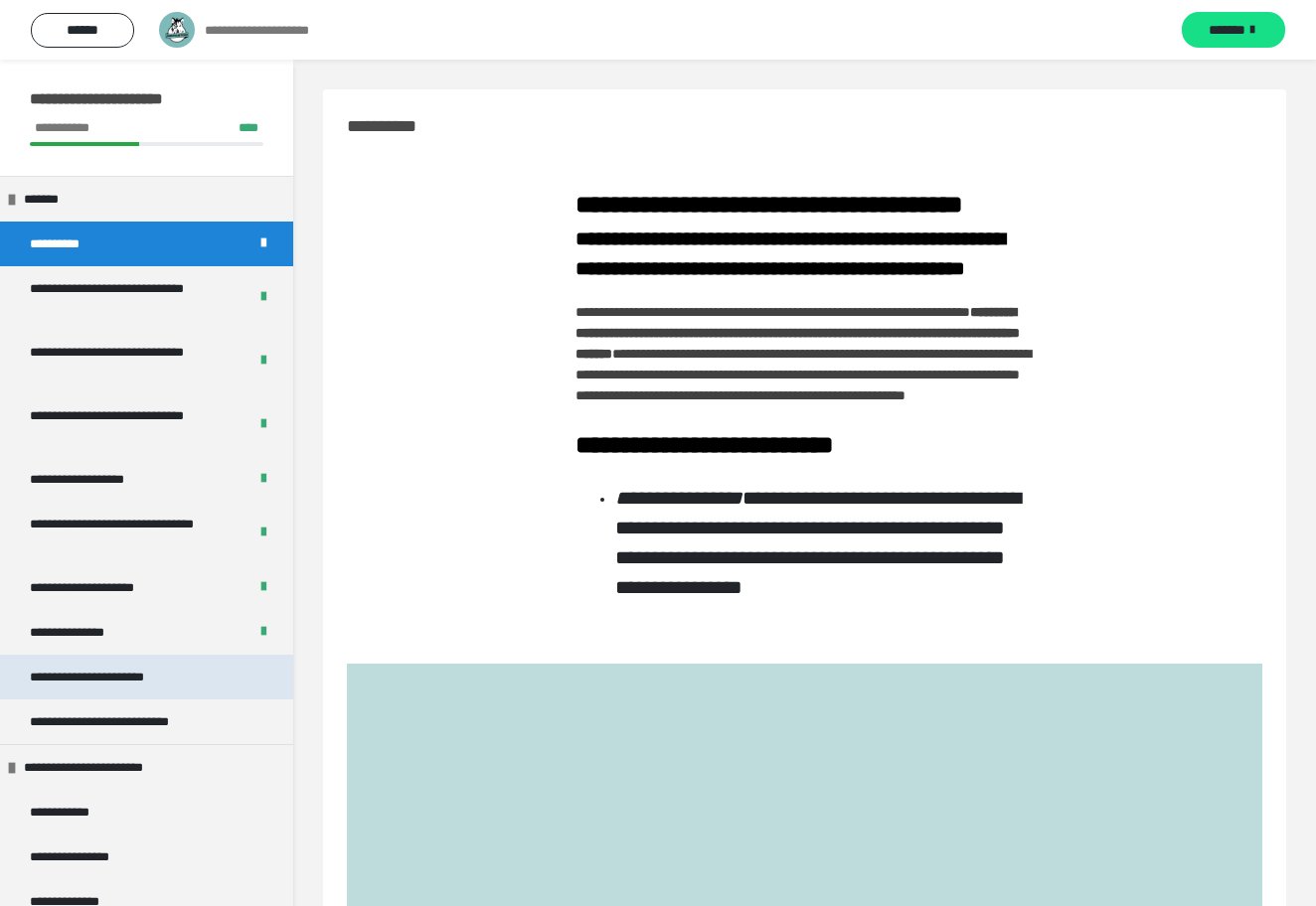 click on "**********" at bounding box center [110, 677] 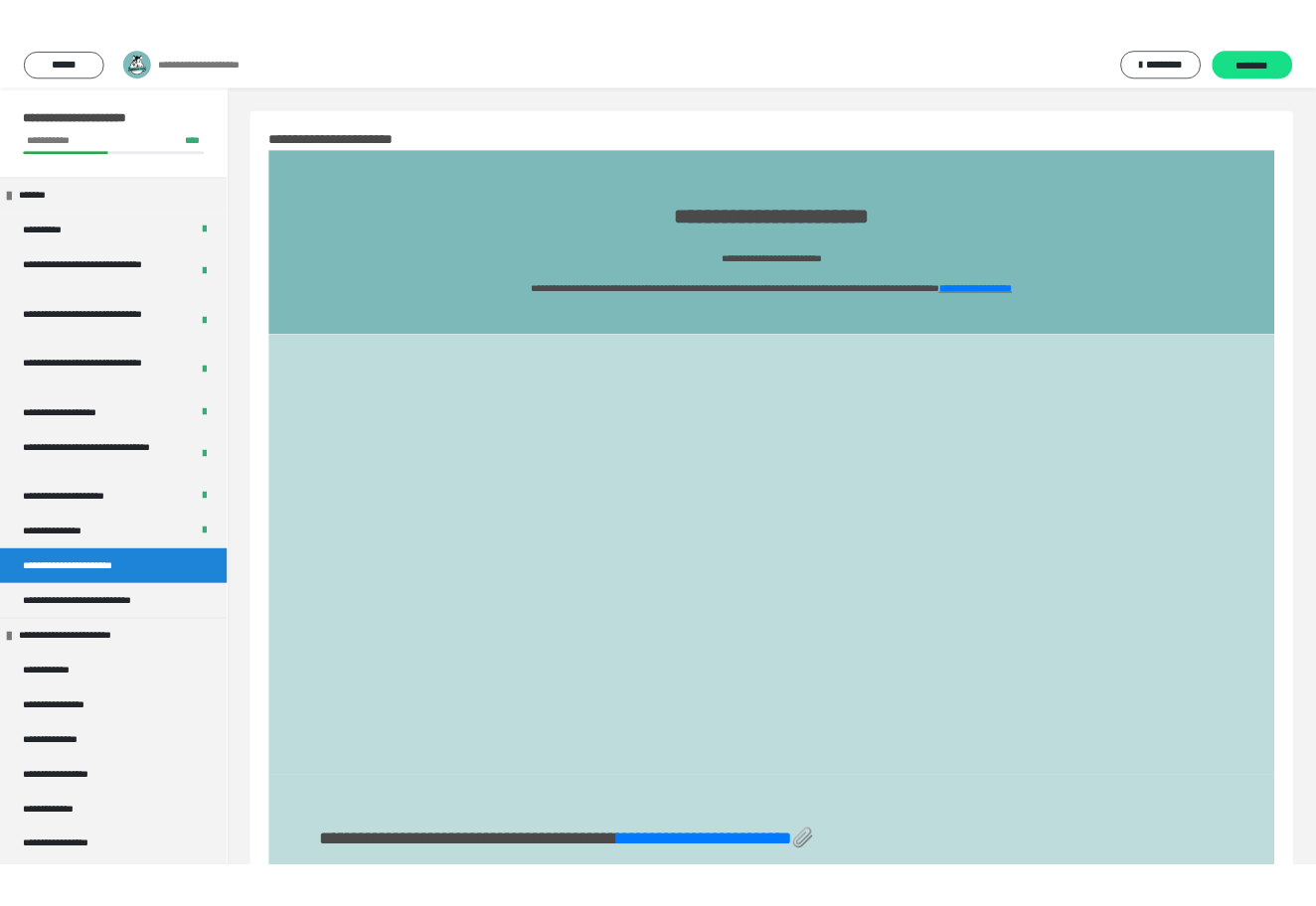 scroll, scrollTop: 76, scrollLeft: 0, axis: vertical 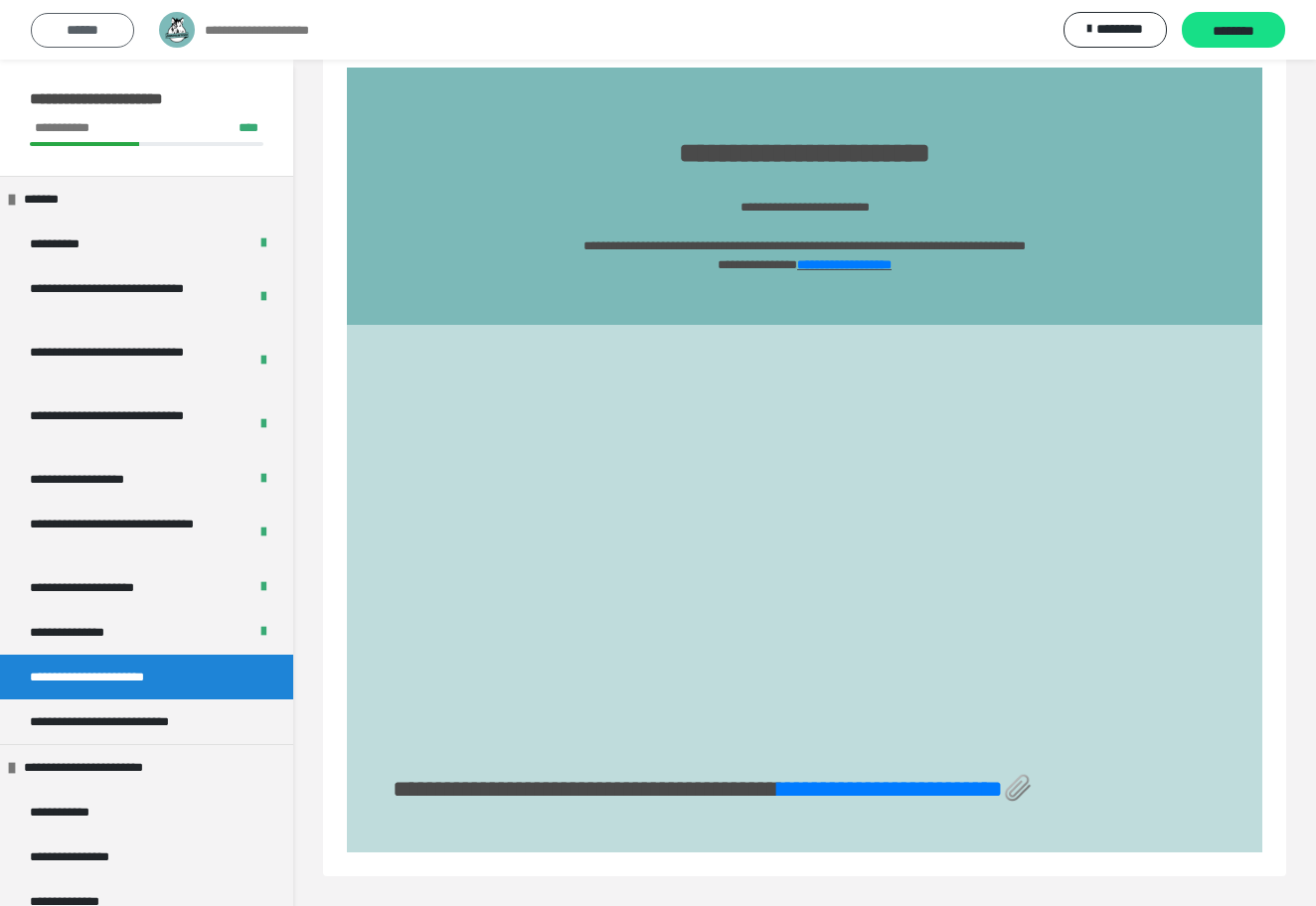 click on "******" at bounding box center [82, 30] 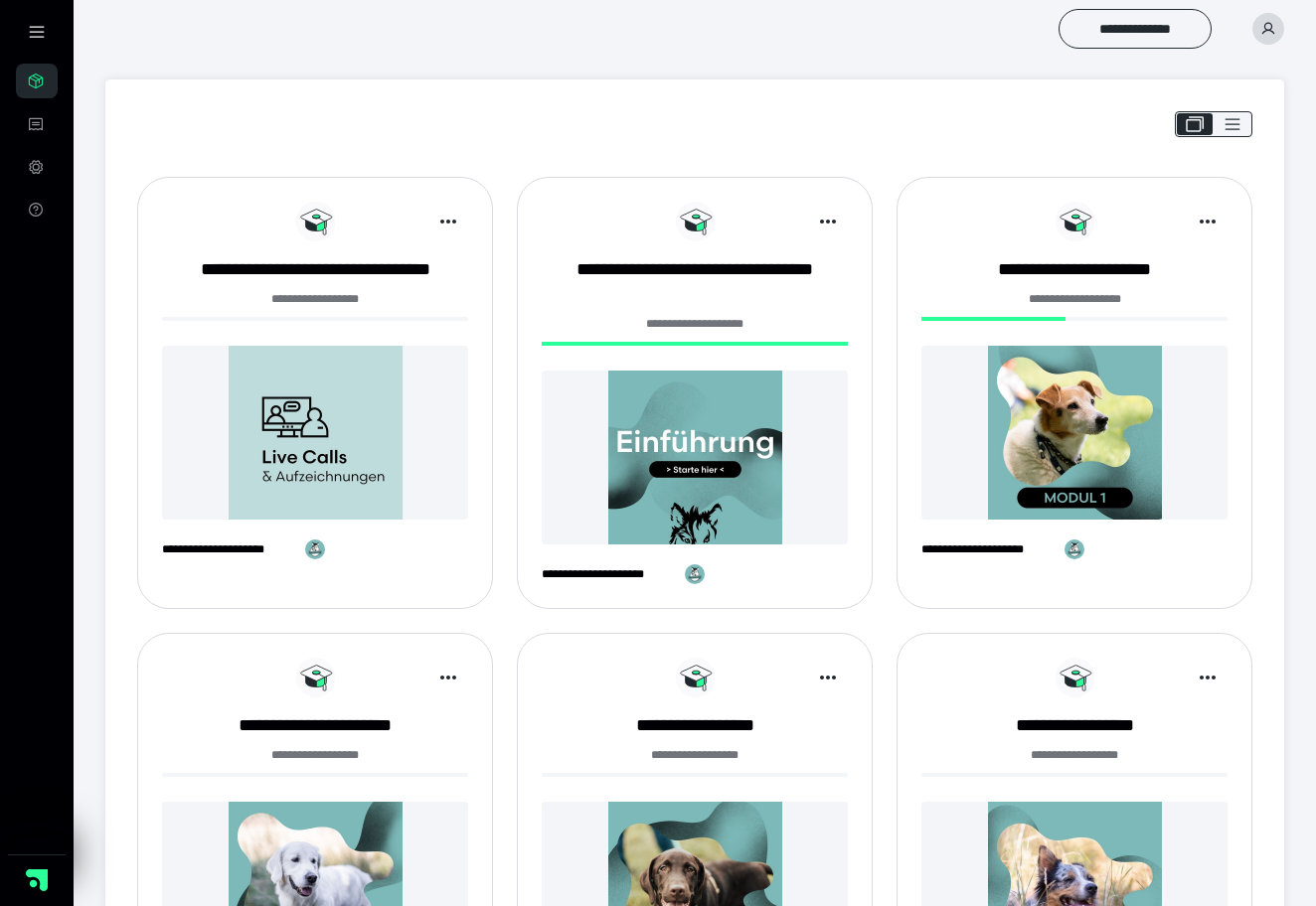 scroll, scrollTop: 0, scrollLeft: 0, axis: both 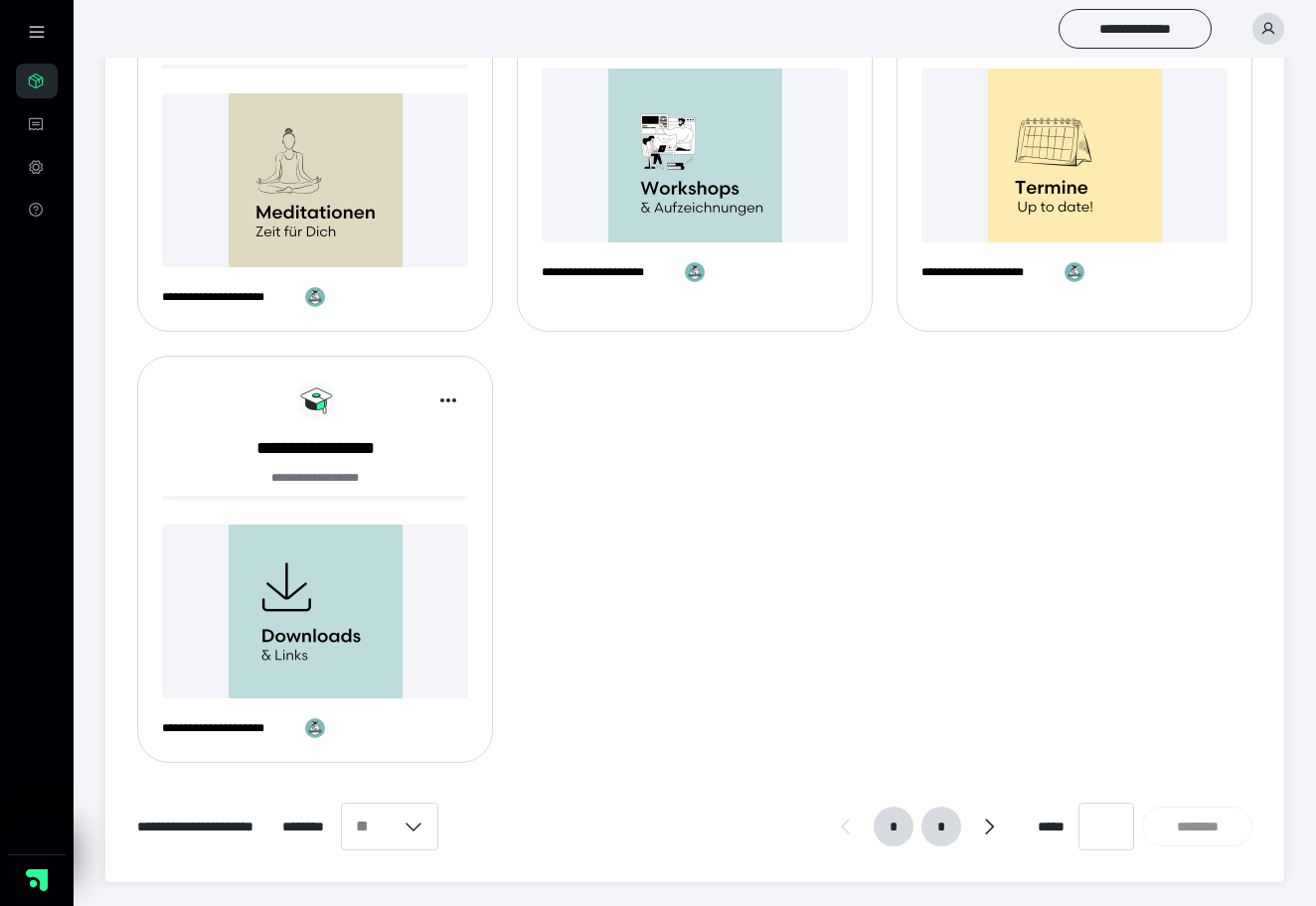 click on "*" at bounding box center [941, 827] 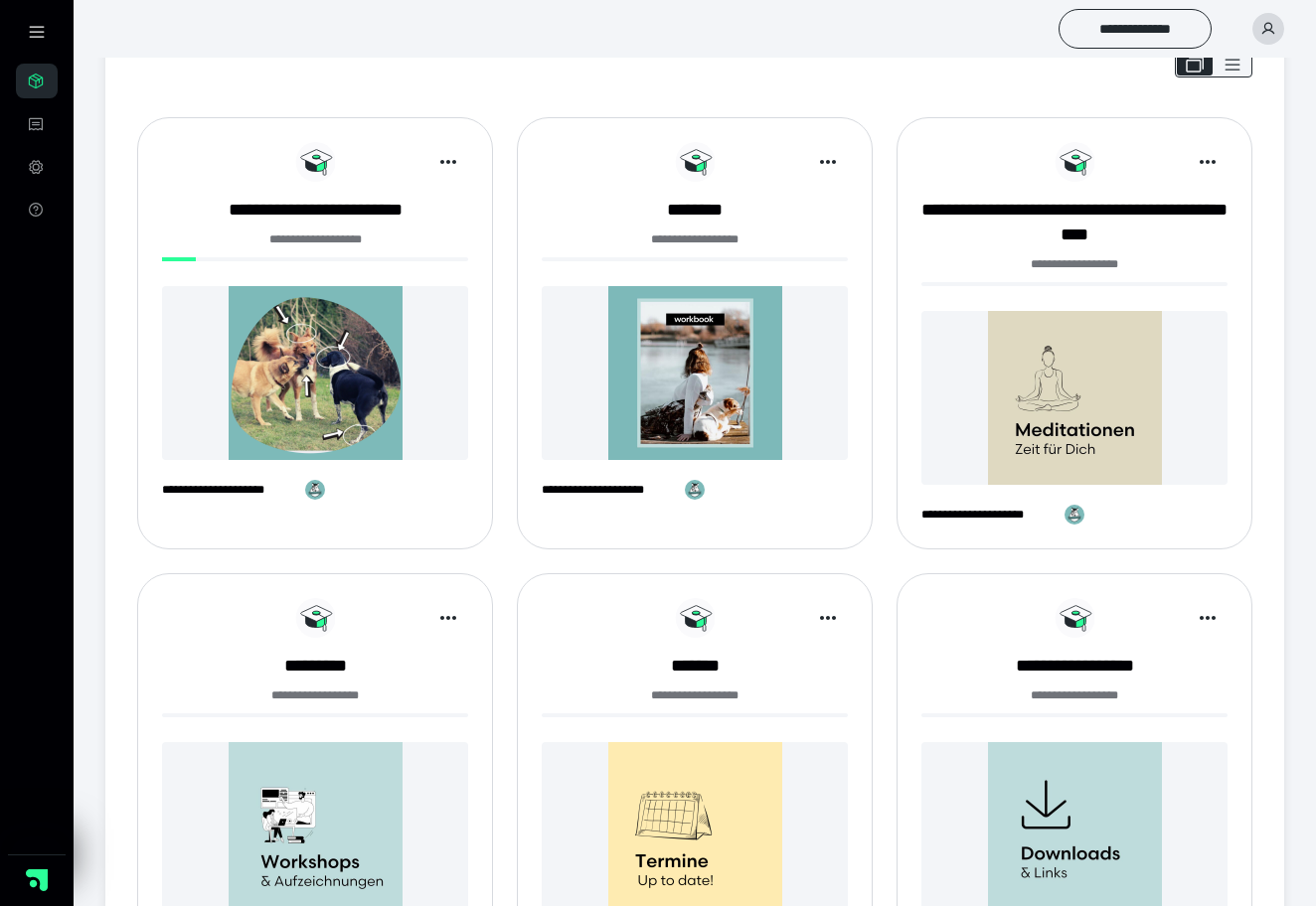 scroll, scrollTop: 83, scrollLeft: 0, axis: vertical 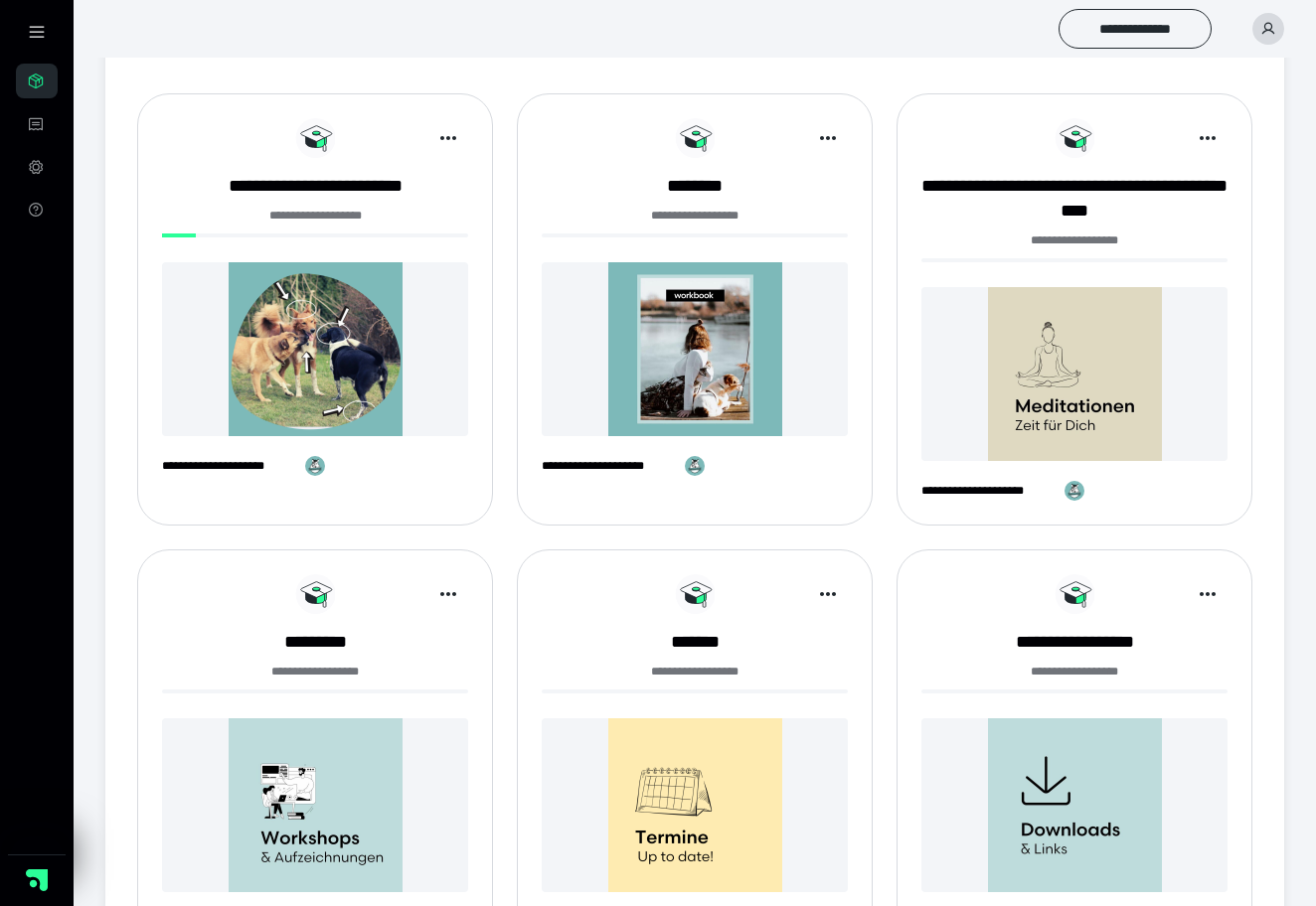 click at bounding box center (315, 349) 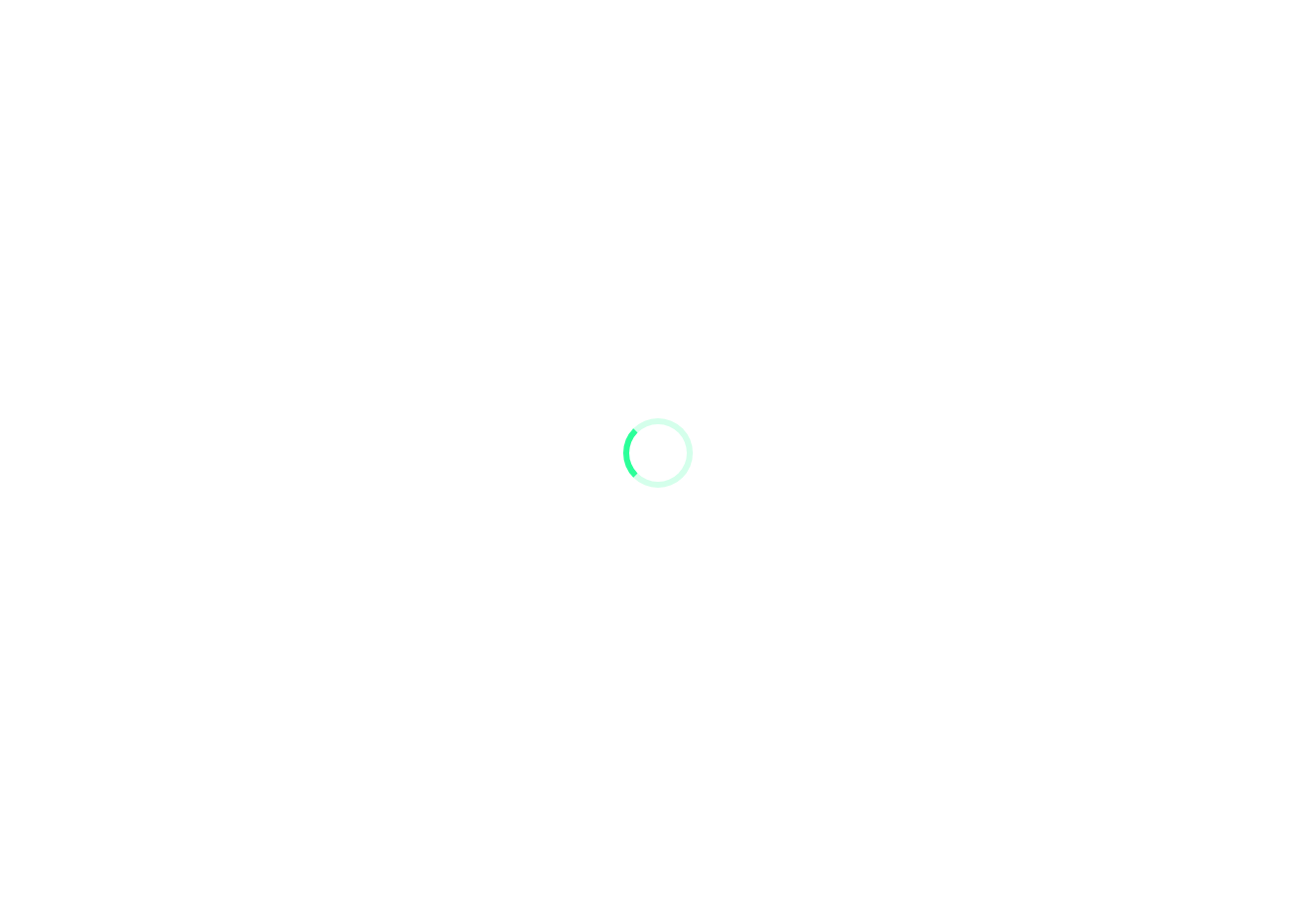 scroll, scrollTop: 0, scrollLeft: 0, axis: both 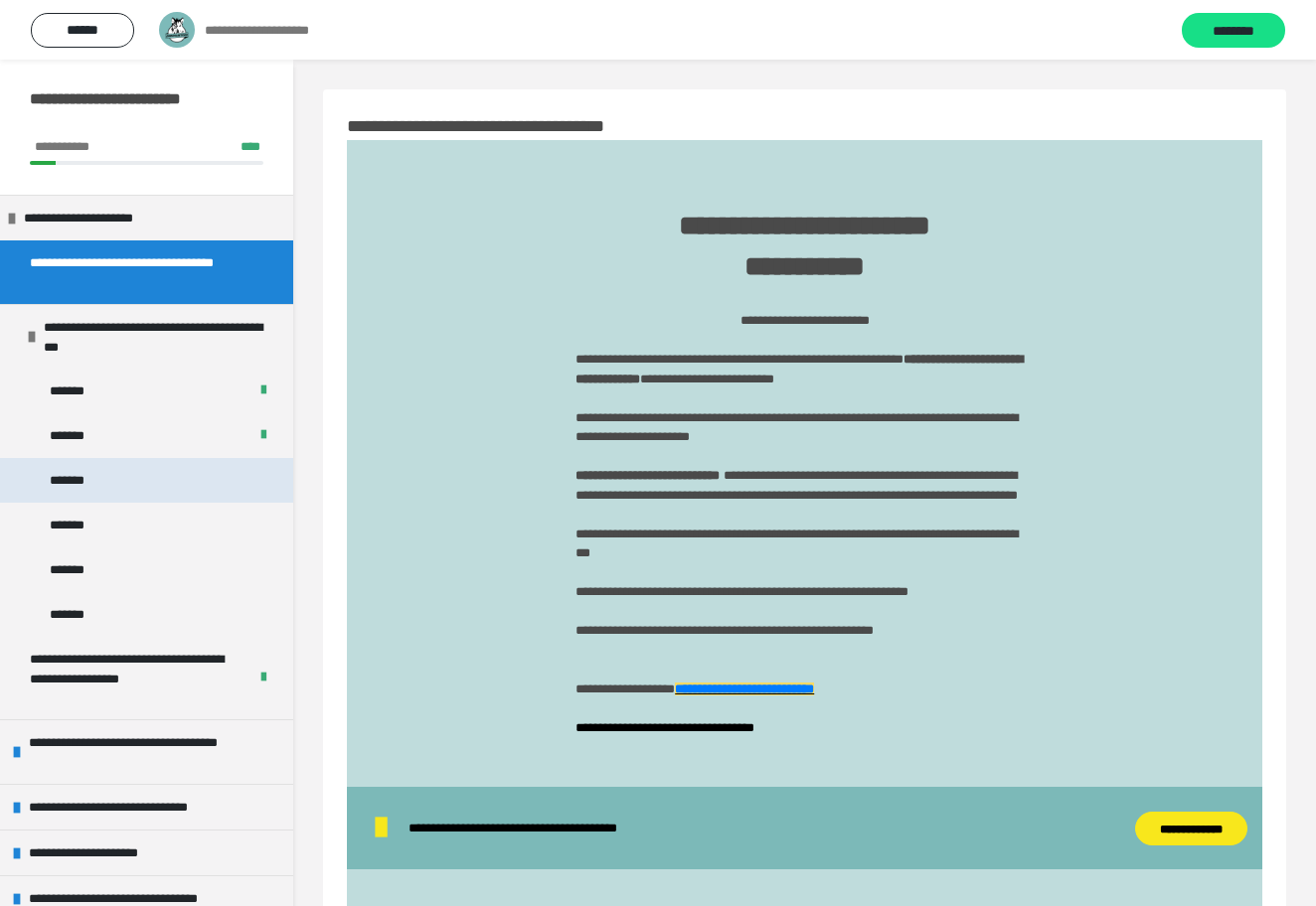 click on "*******" at bounding box center [146, 480] 